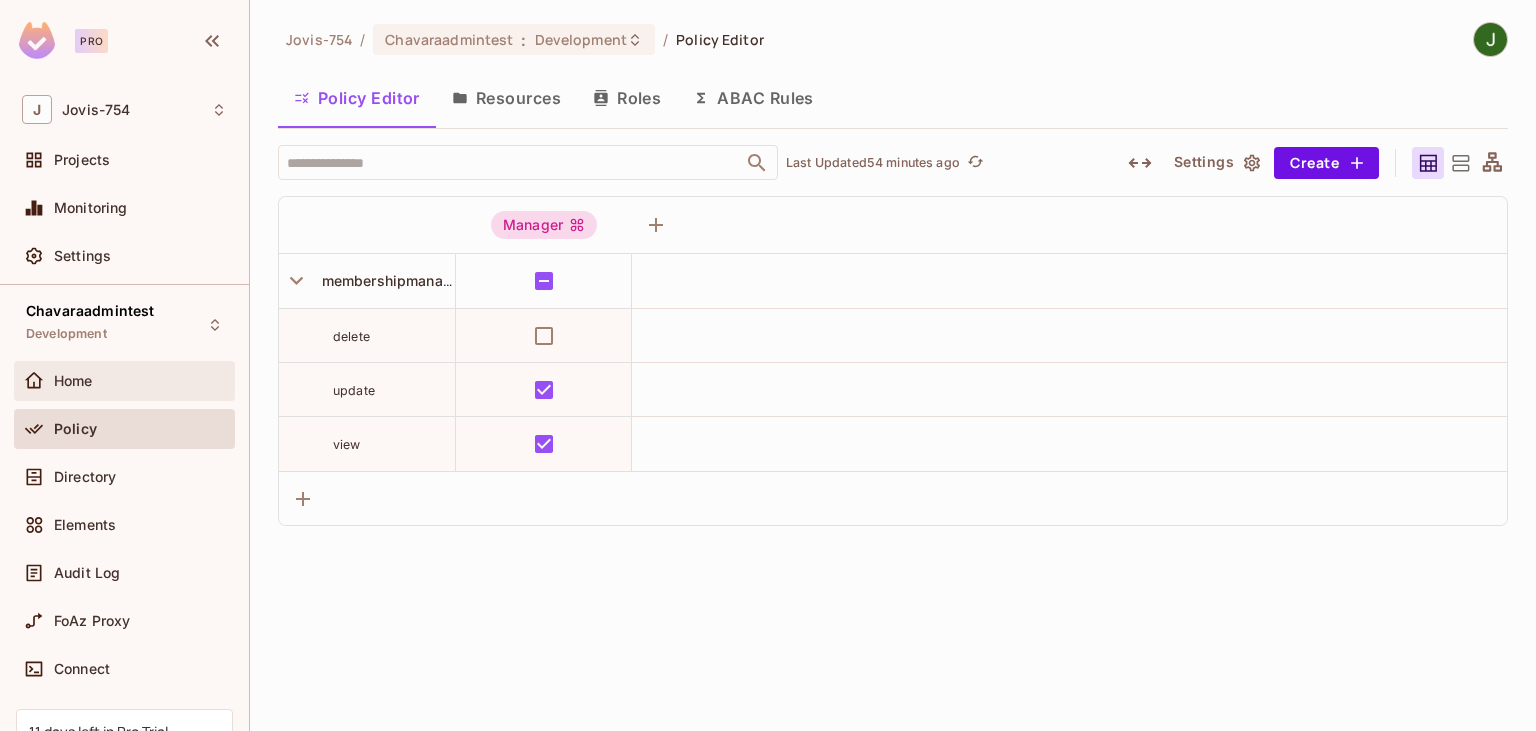 scroll, scrollTop: 0, scrollLeft: 0, axis: both 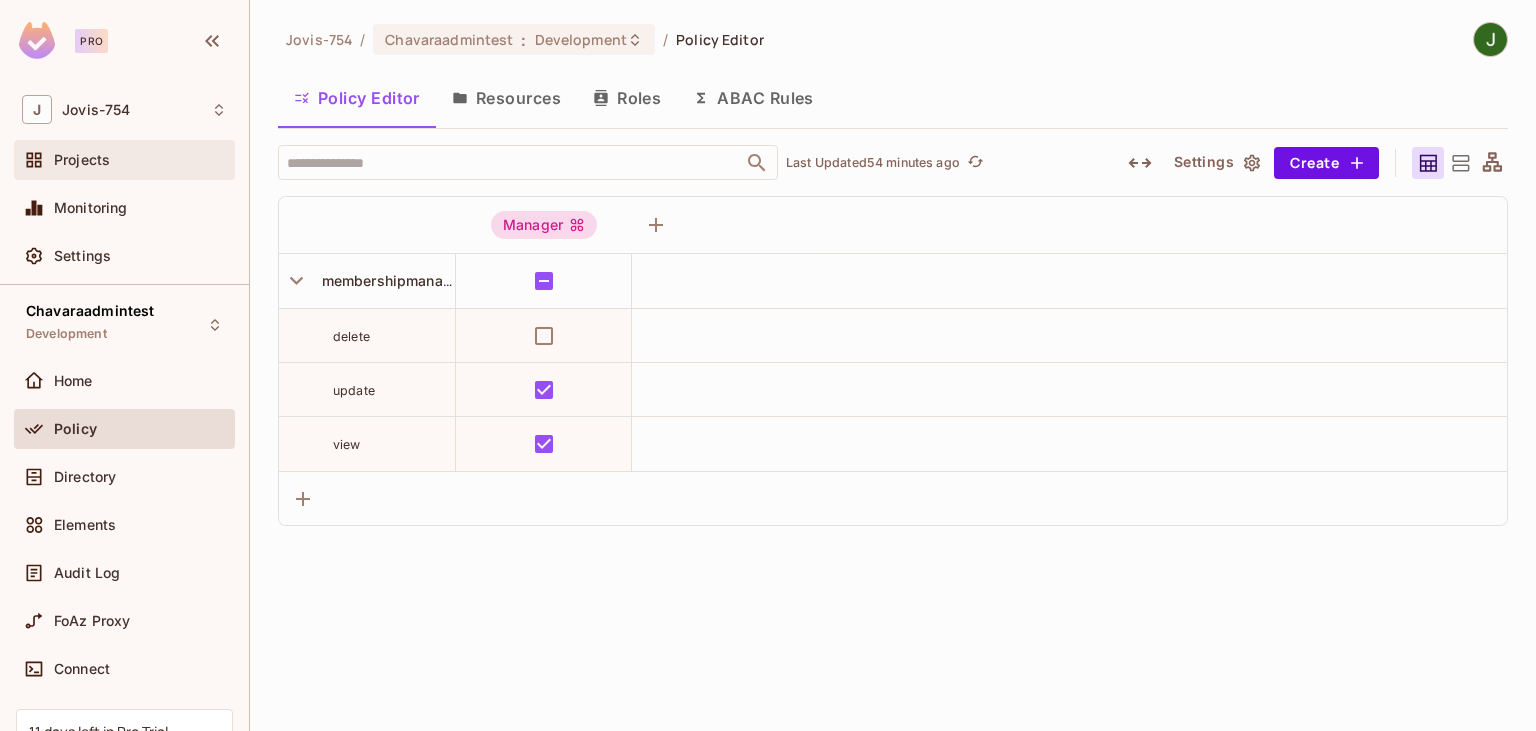 click on "Projects" at bounding box center (82, 160) 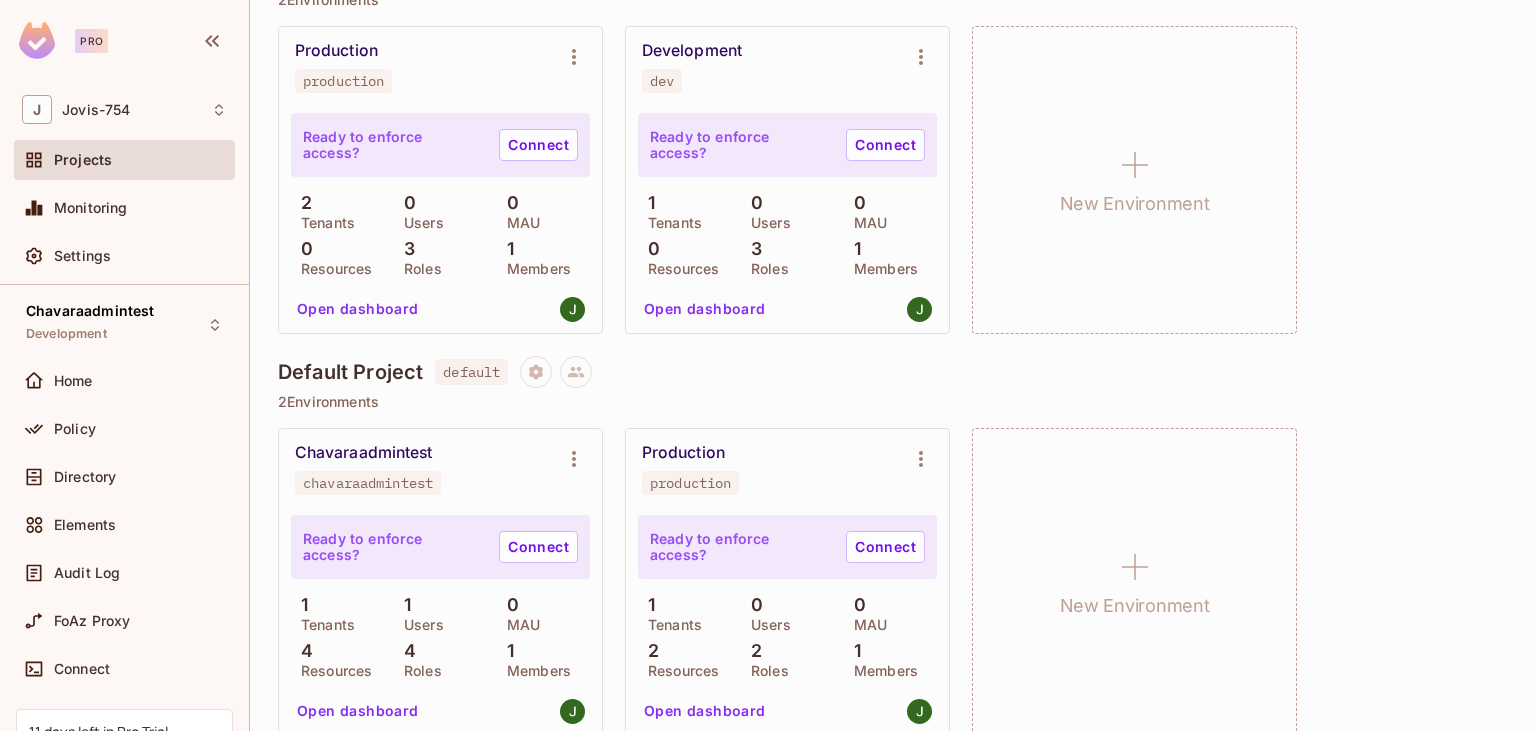 scroll, scrollTop: 674, scrollLeft: 0, axis: vertical 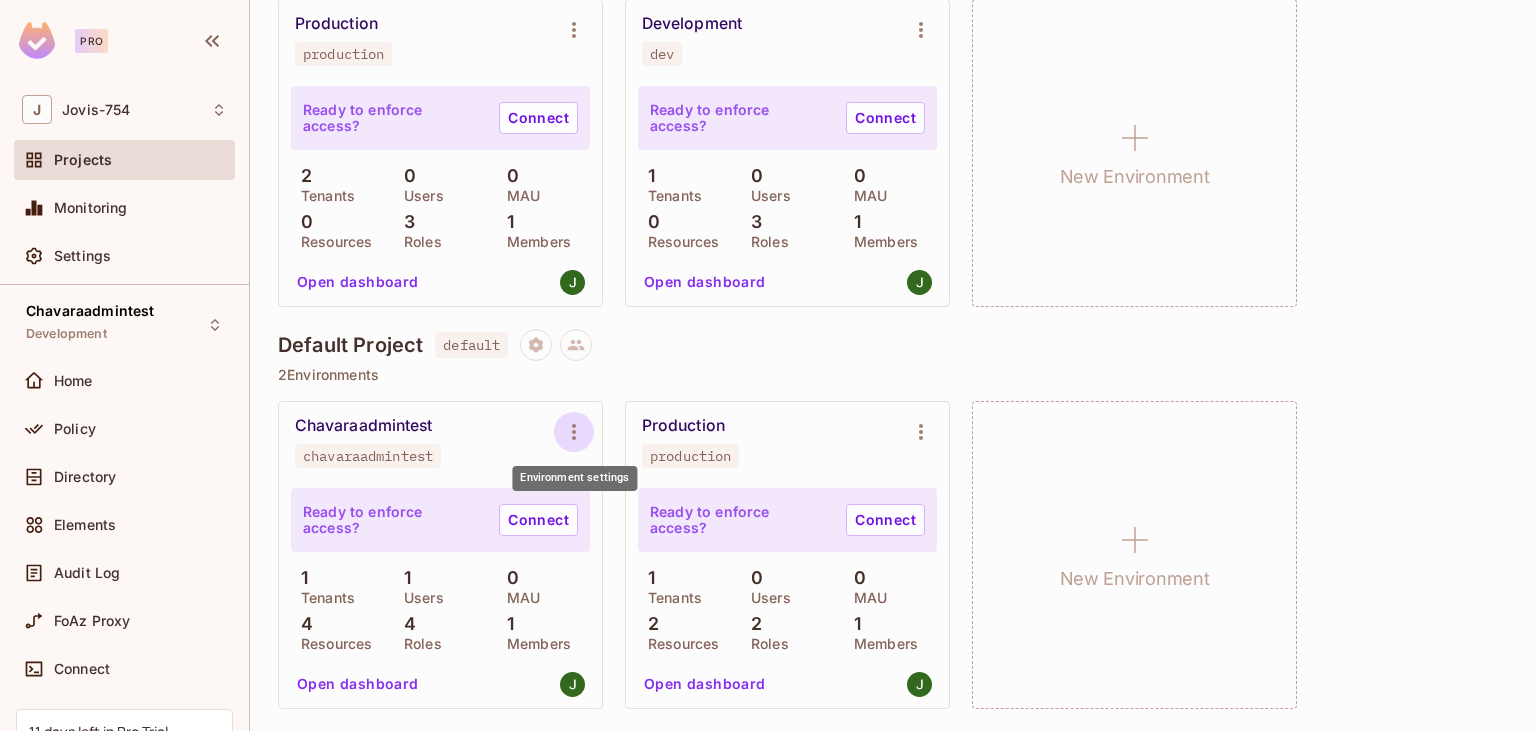 click 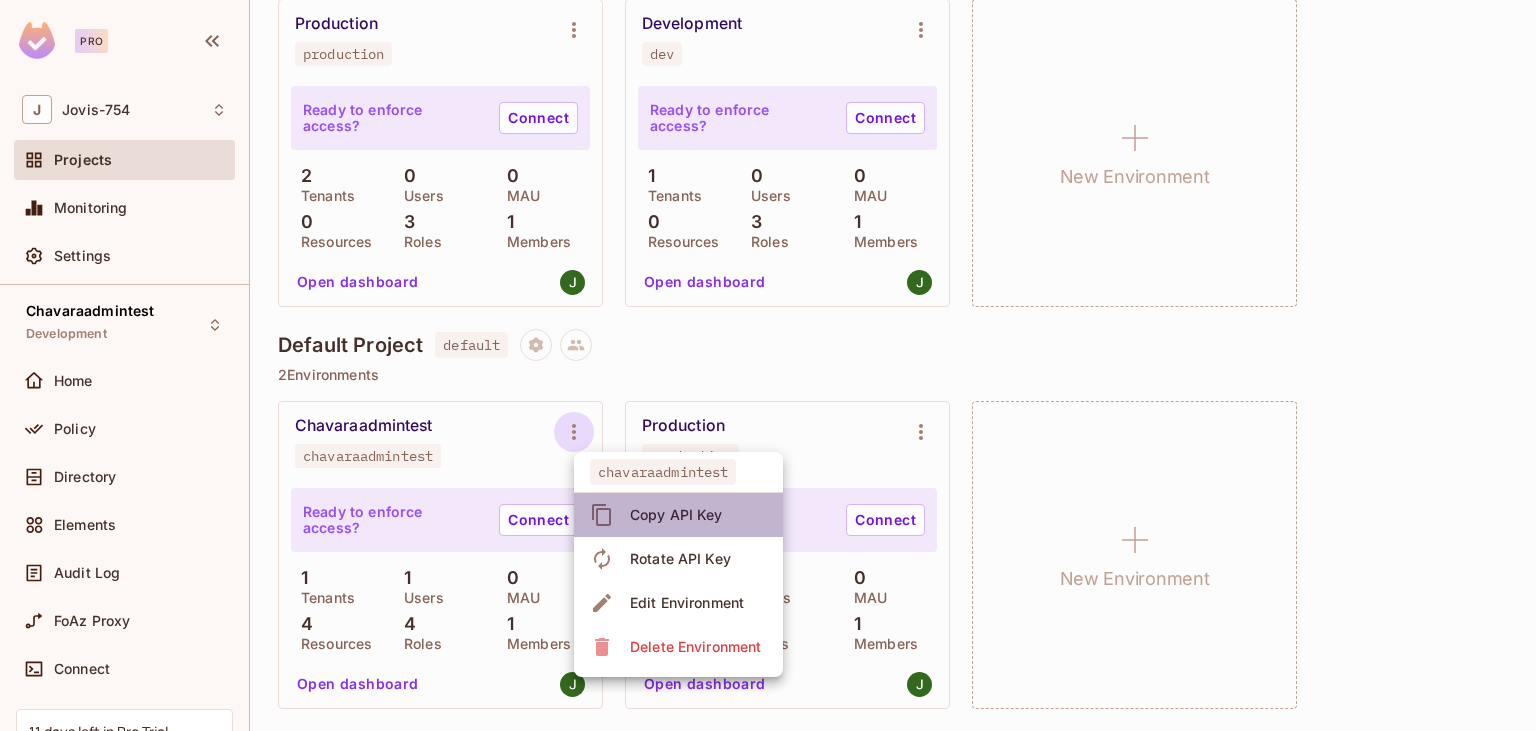 click on "Copy API Key" at bounding box center [676, 515] 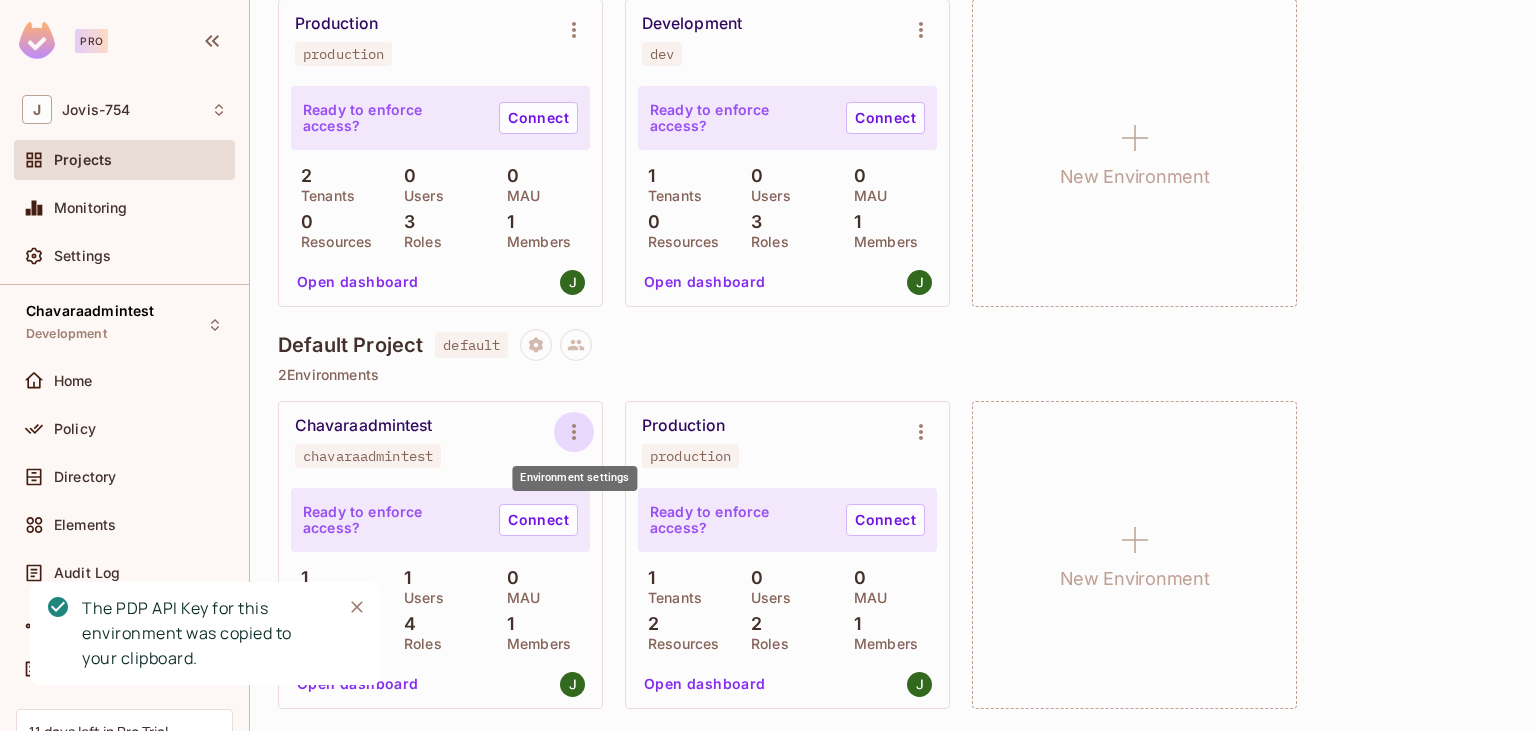 click 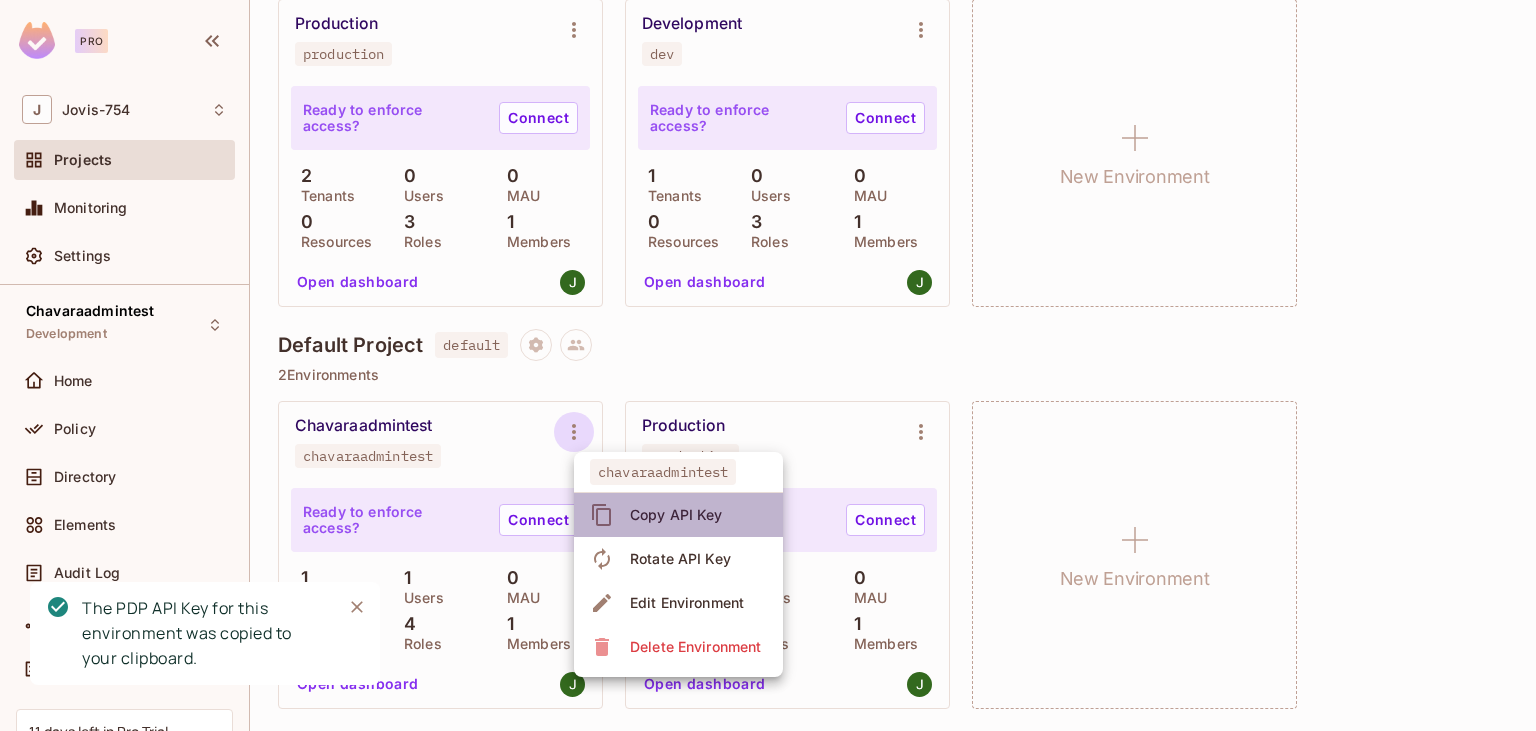 click on "Copy API Key" at bounding box center [676, 515] 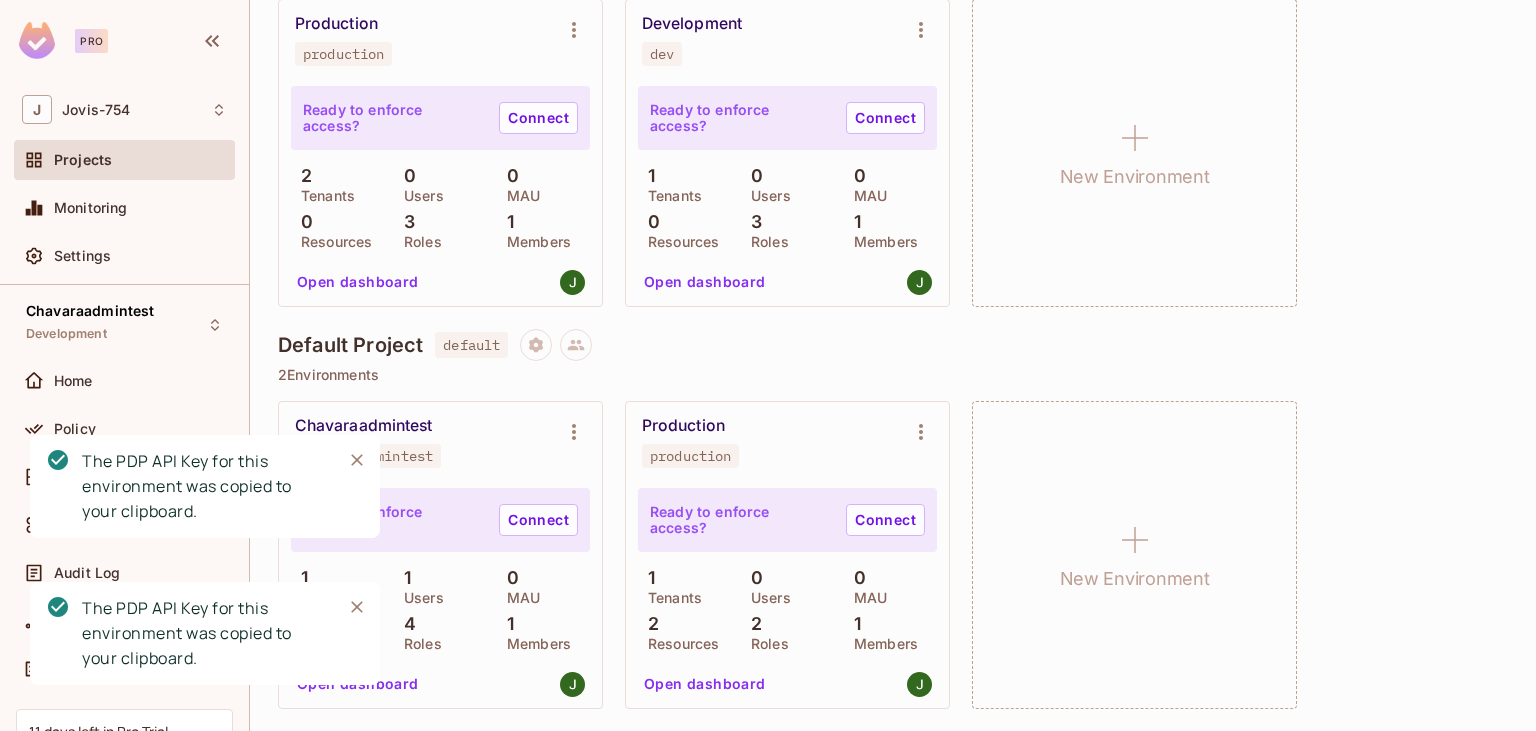 type 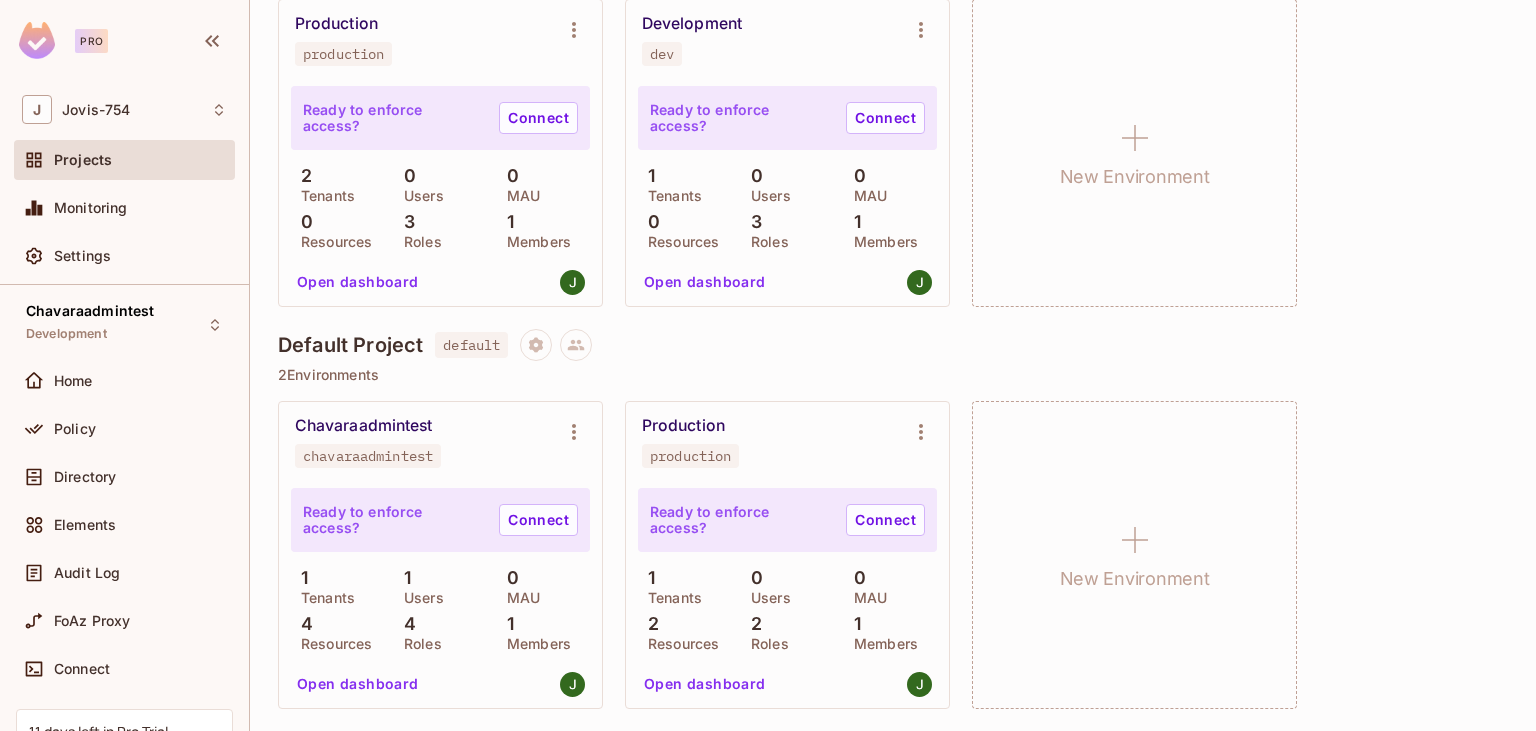 click on "Open dashboard" at bounding box center [358, 684] 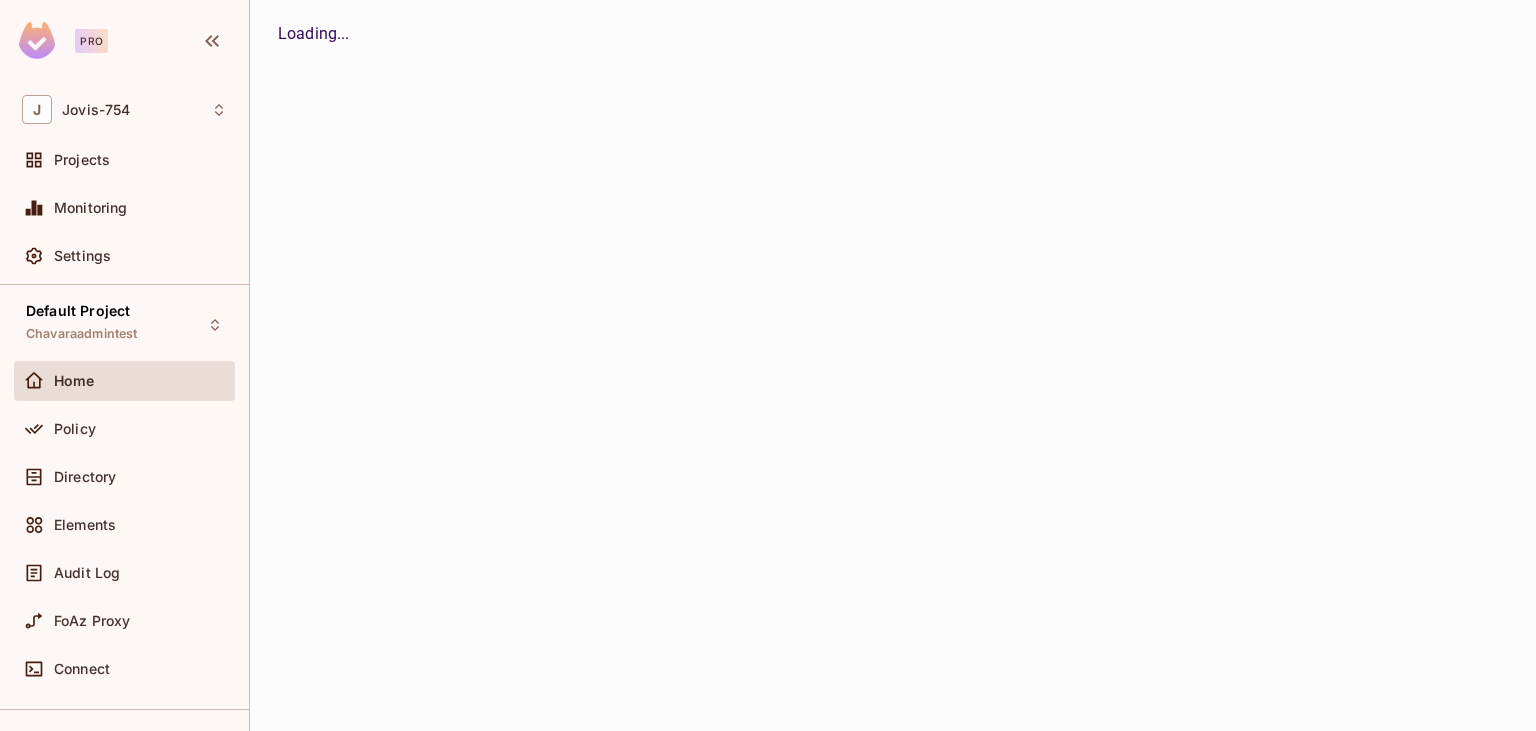 scroll, scrollTop: 0, scrollLeft: 0, axis: both 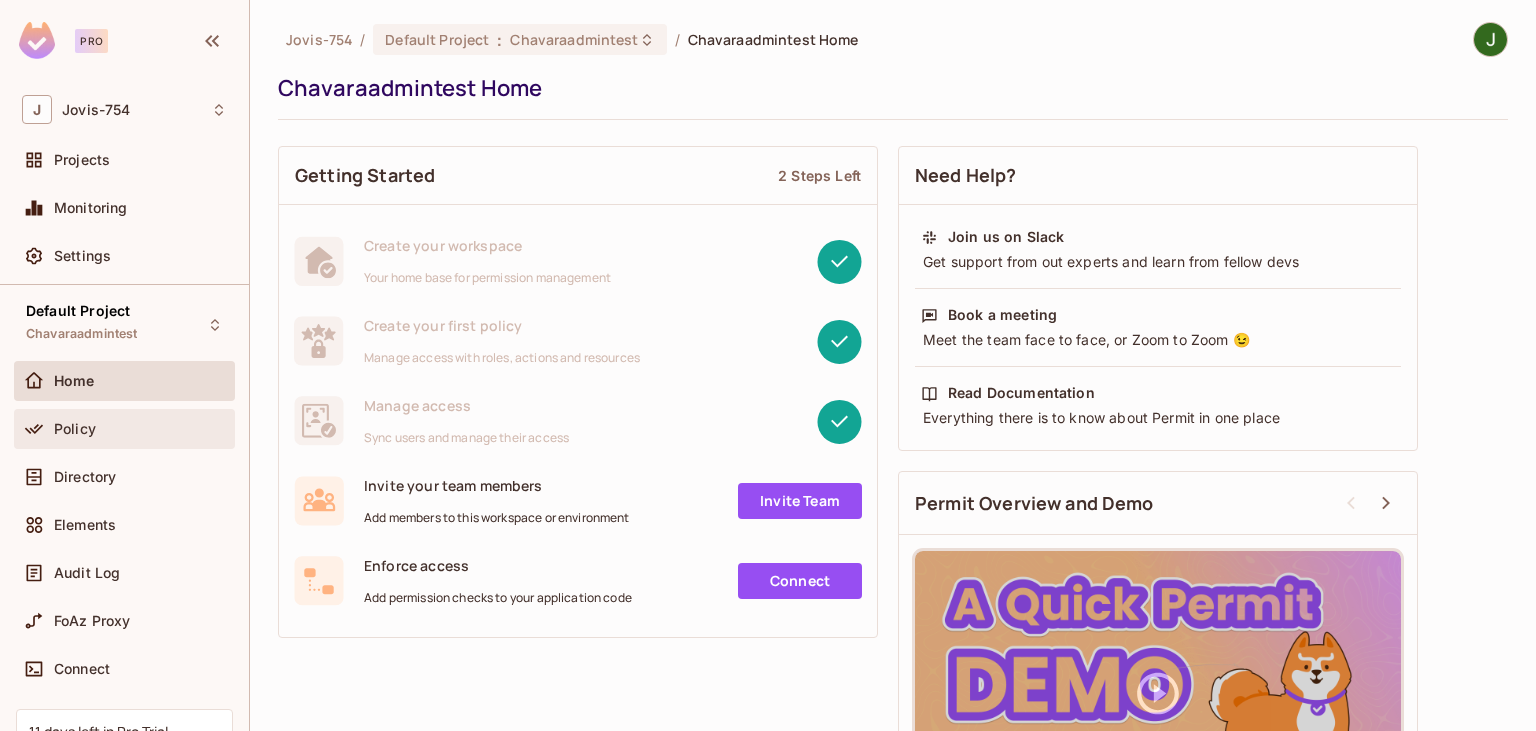 click on "Policy" at bounding box center (140, 429) 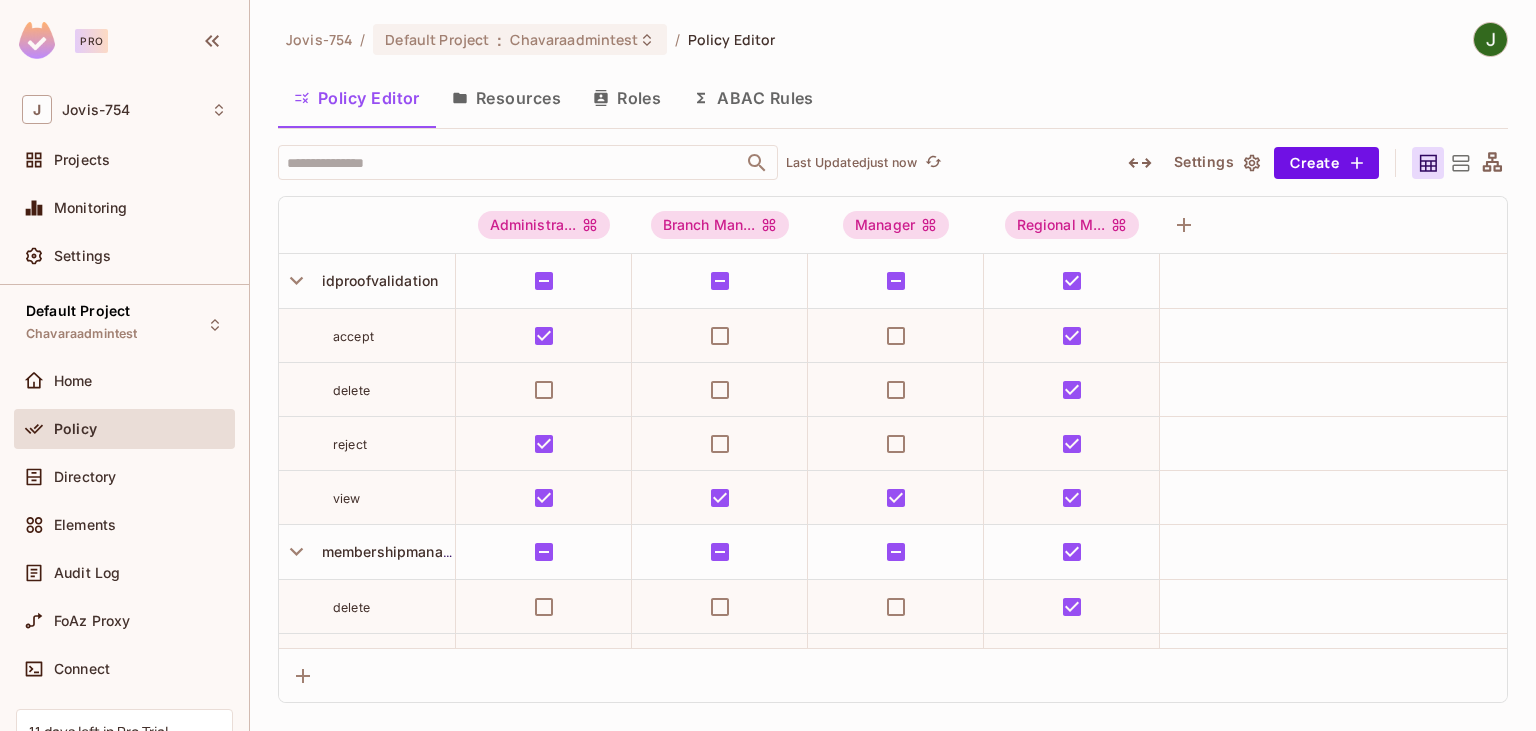 click on "Resources" at bounding box center (506, 98) 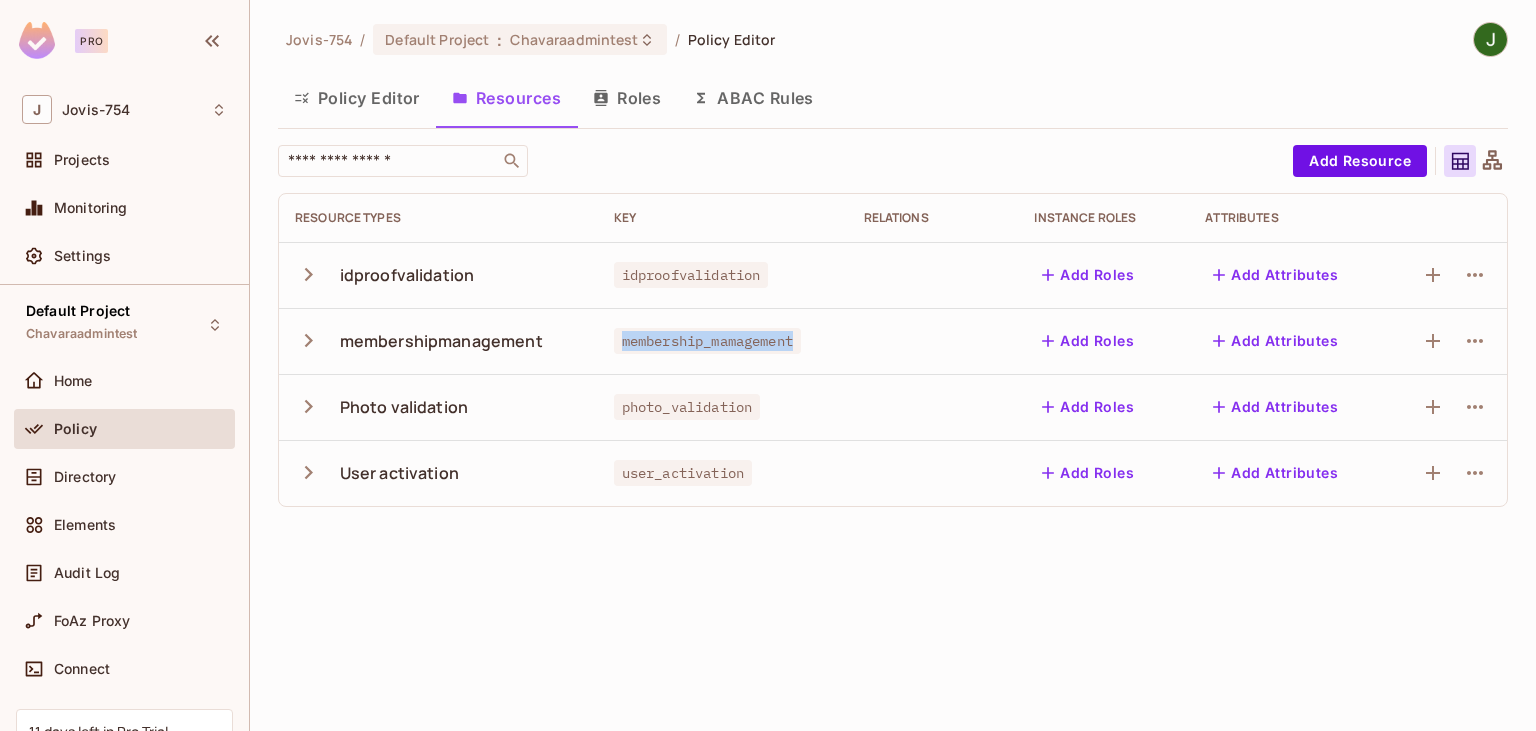 drag, startPoint x: 620, startPoint y: 341, endPoint x: 846, endPoint y: 362, distance: 226.97357 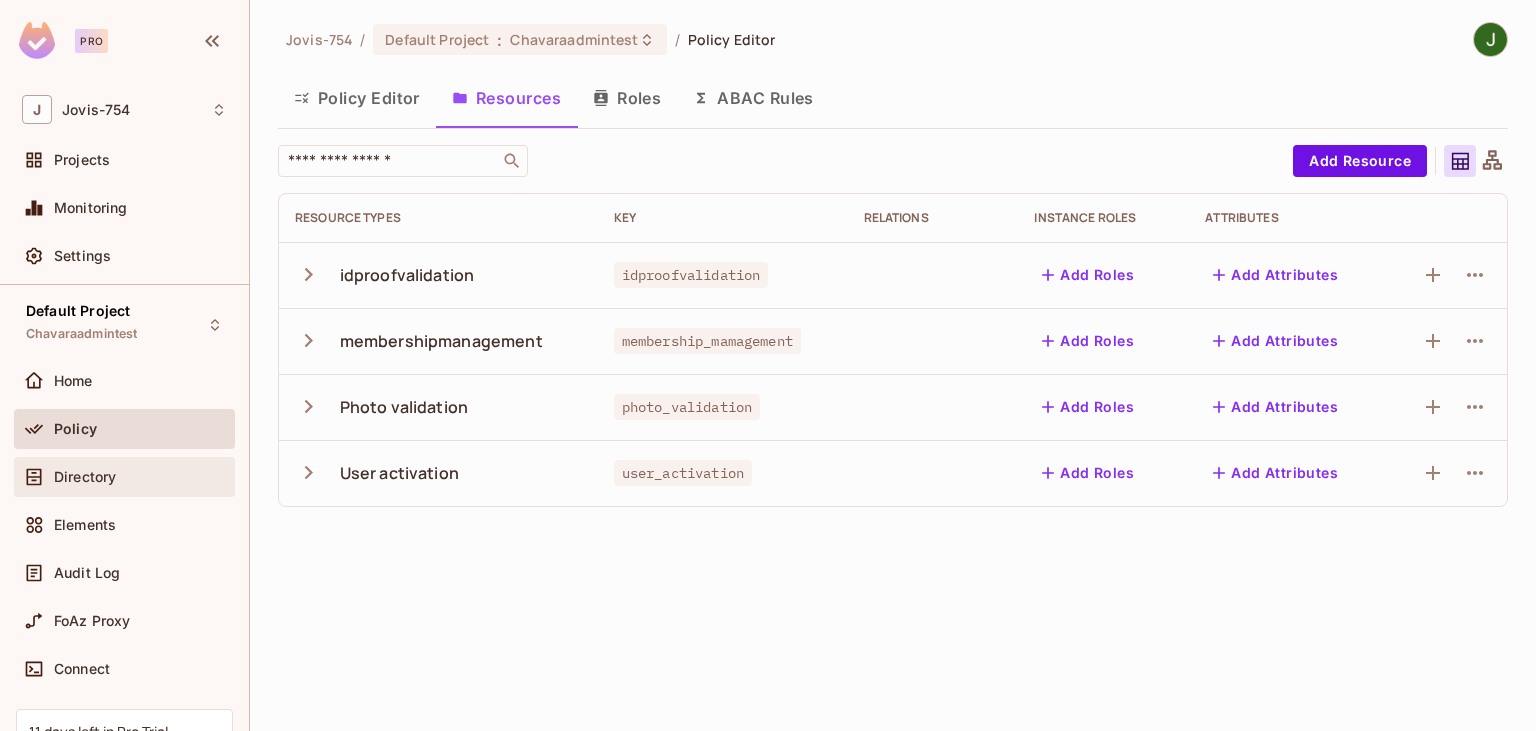 click on "Directory" at bounding box center [85, 477] 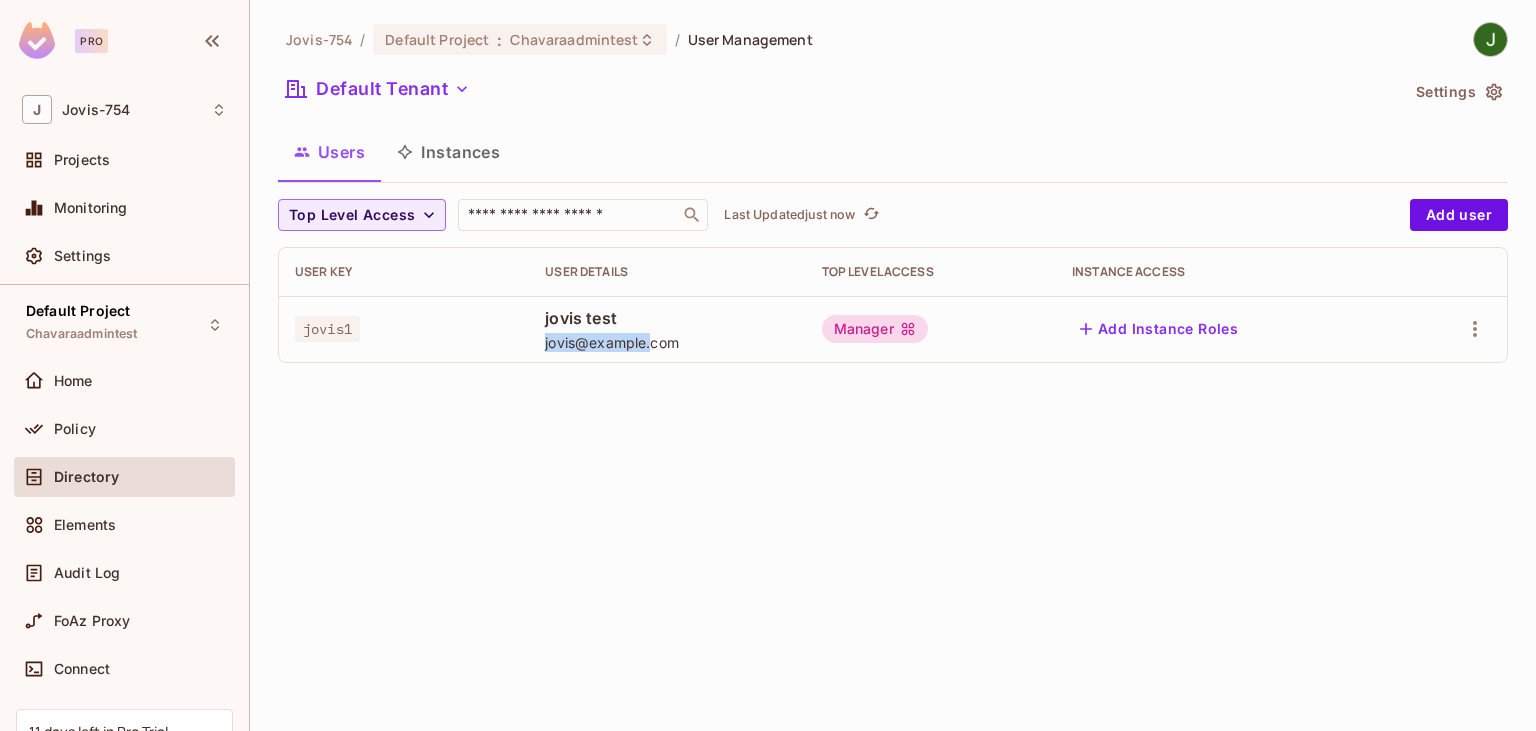 drag, startPoint x: 546, startPoint y: 344, endPoint x: 684, endPoint y: 350, distance: 138.13037 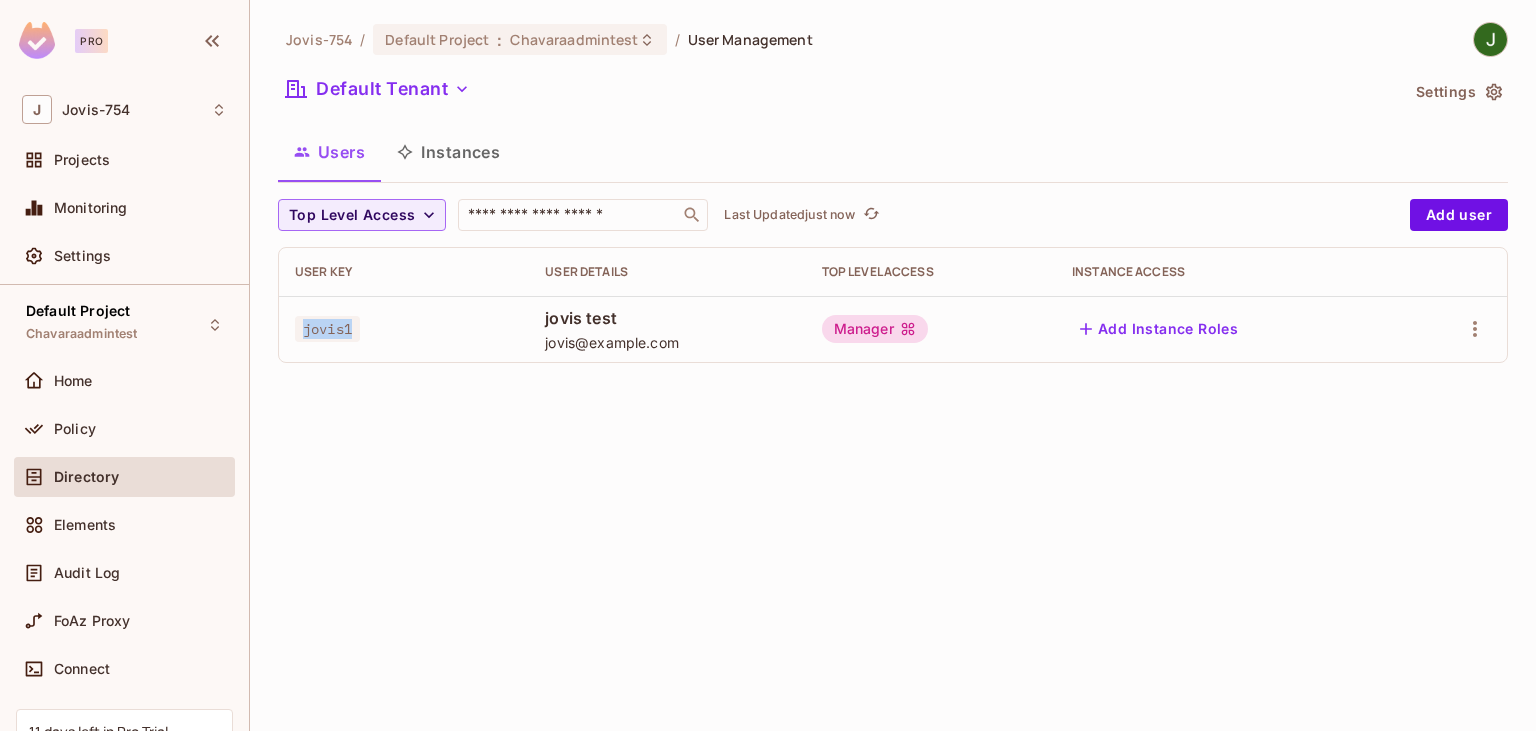 copy on "jovis1" 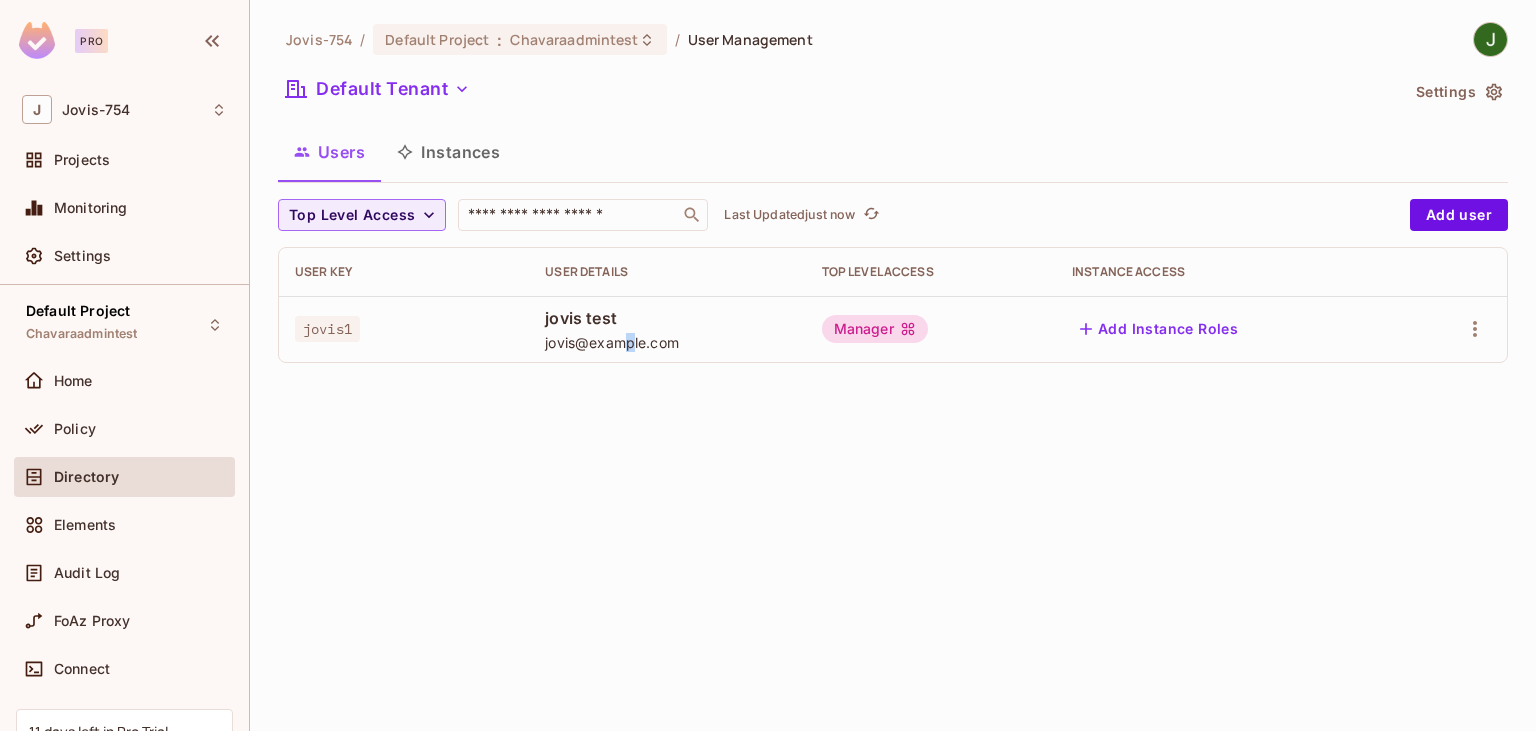 click on "jovis@example.com" at bounding box center (667, 342) 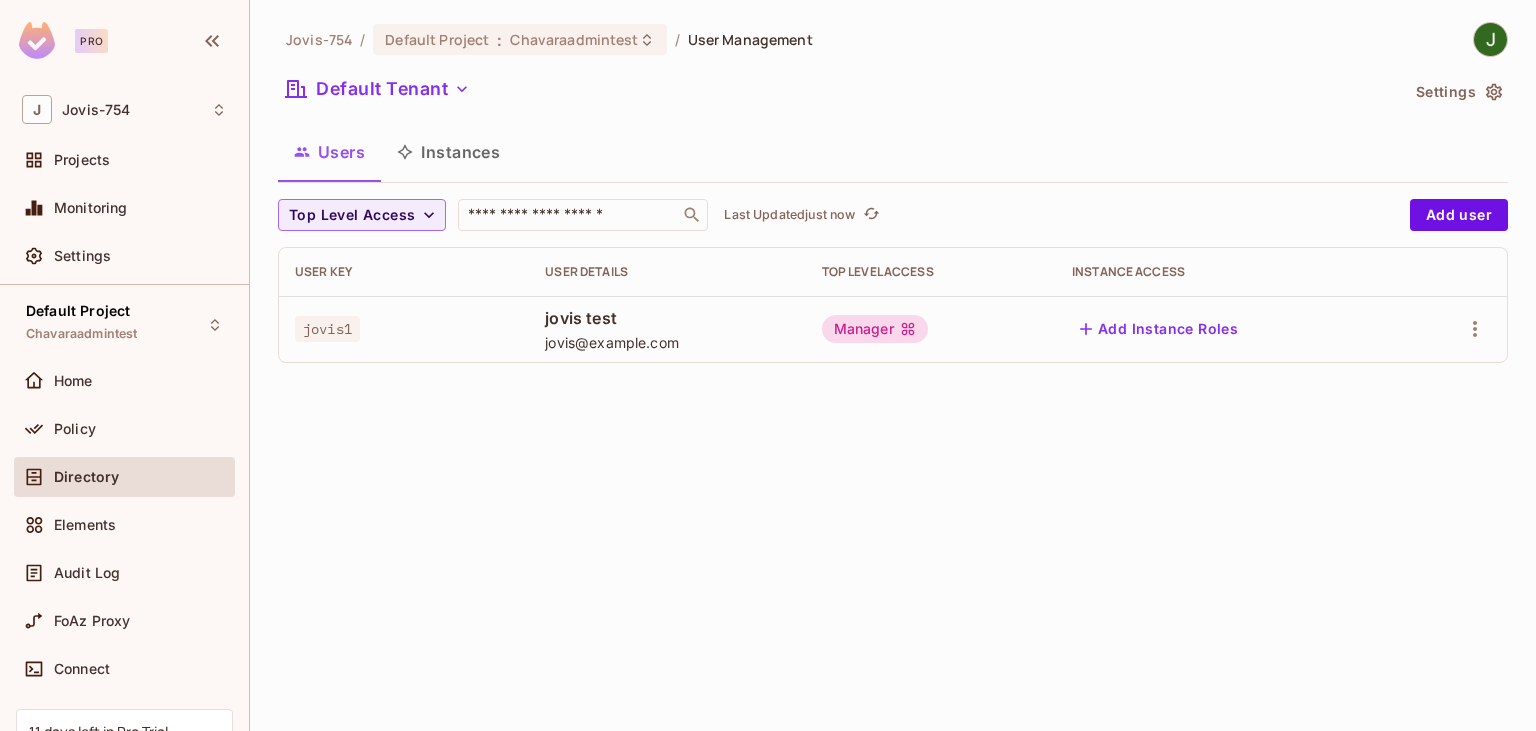 click on "jovis@example.com" at bounding box center [667, 342] 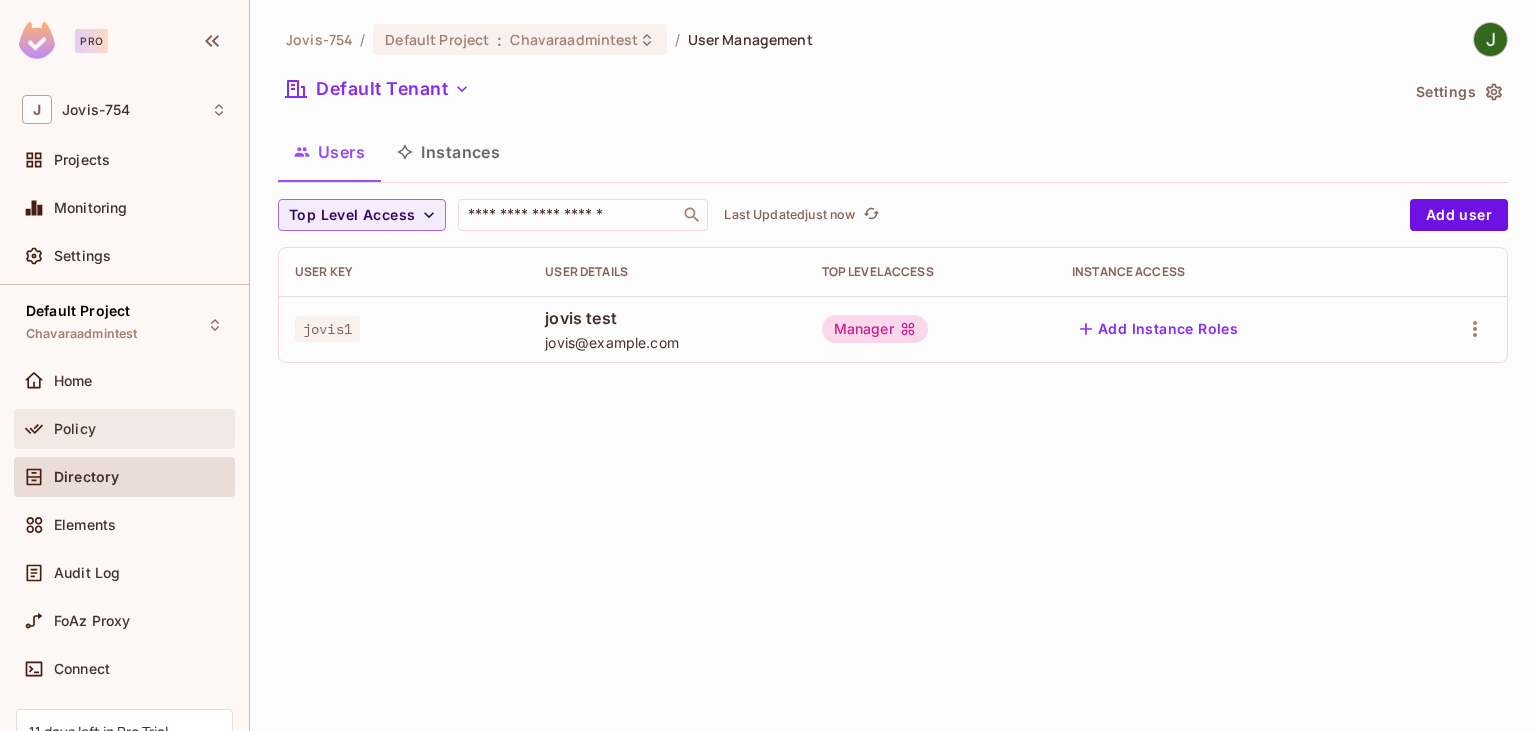 click on "Policy" at bounding box center (140, 429) 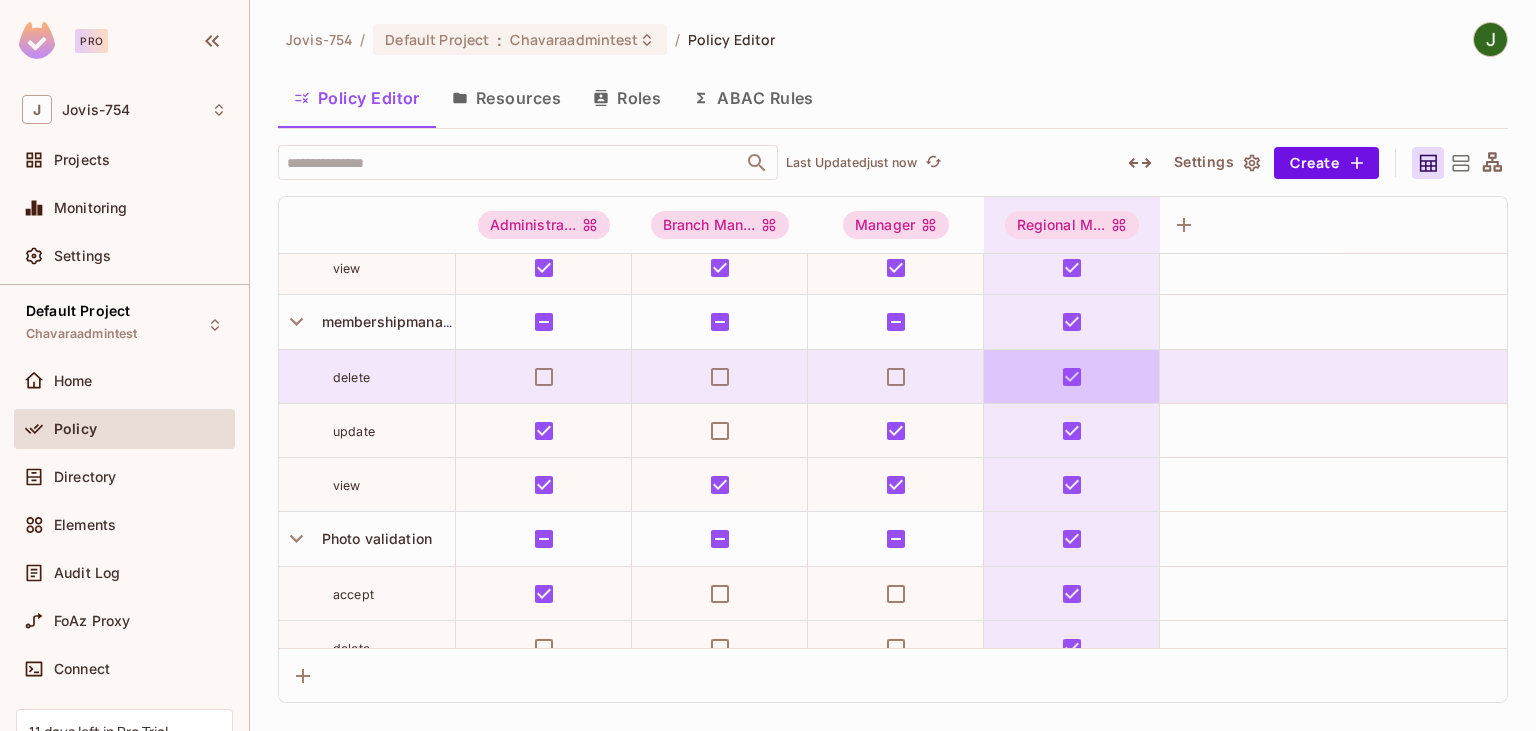 scroll, scrollTop: 0, scrollLeft: 0, axis: both 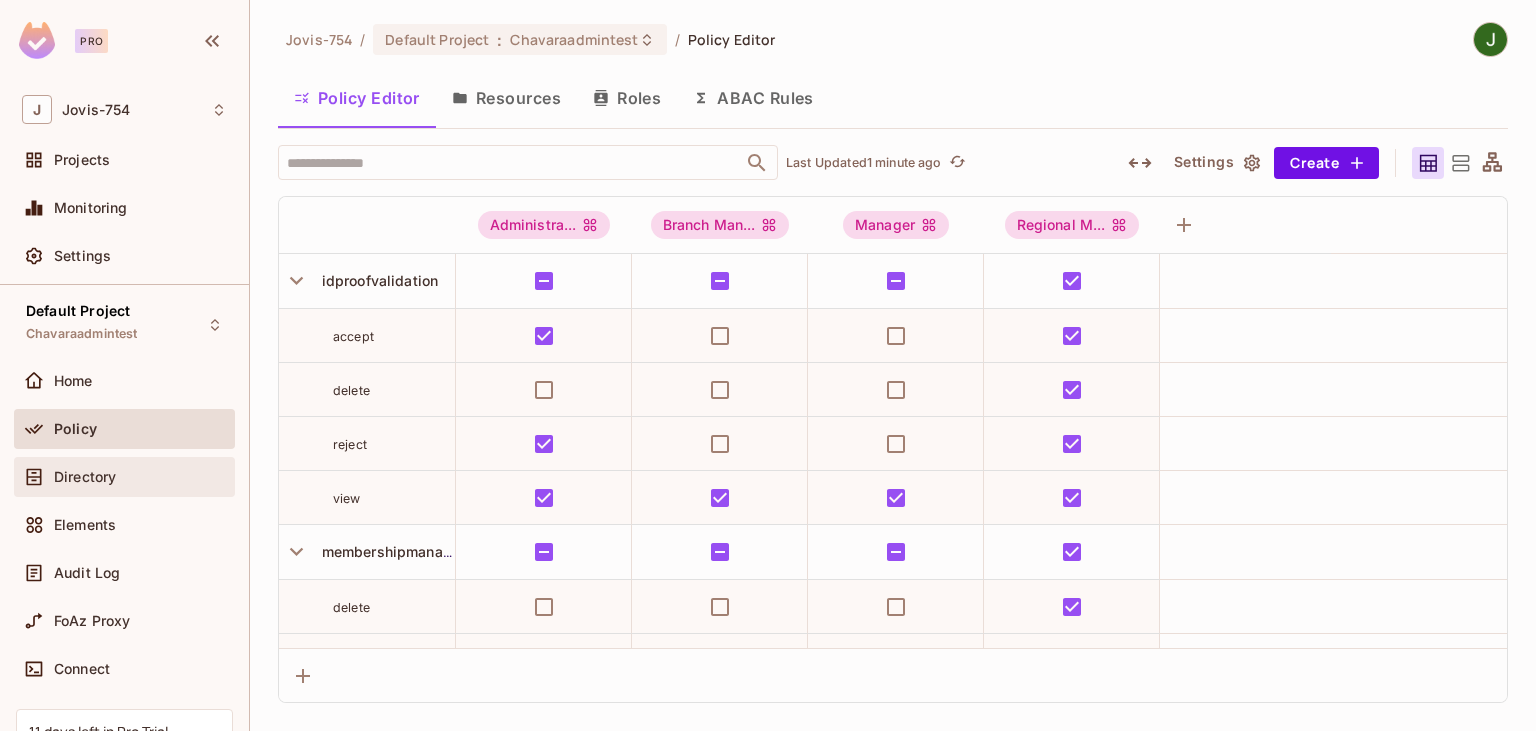 click on "Directory" at bounding box center [124, 477] 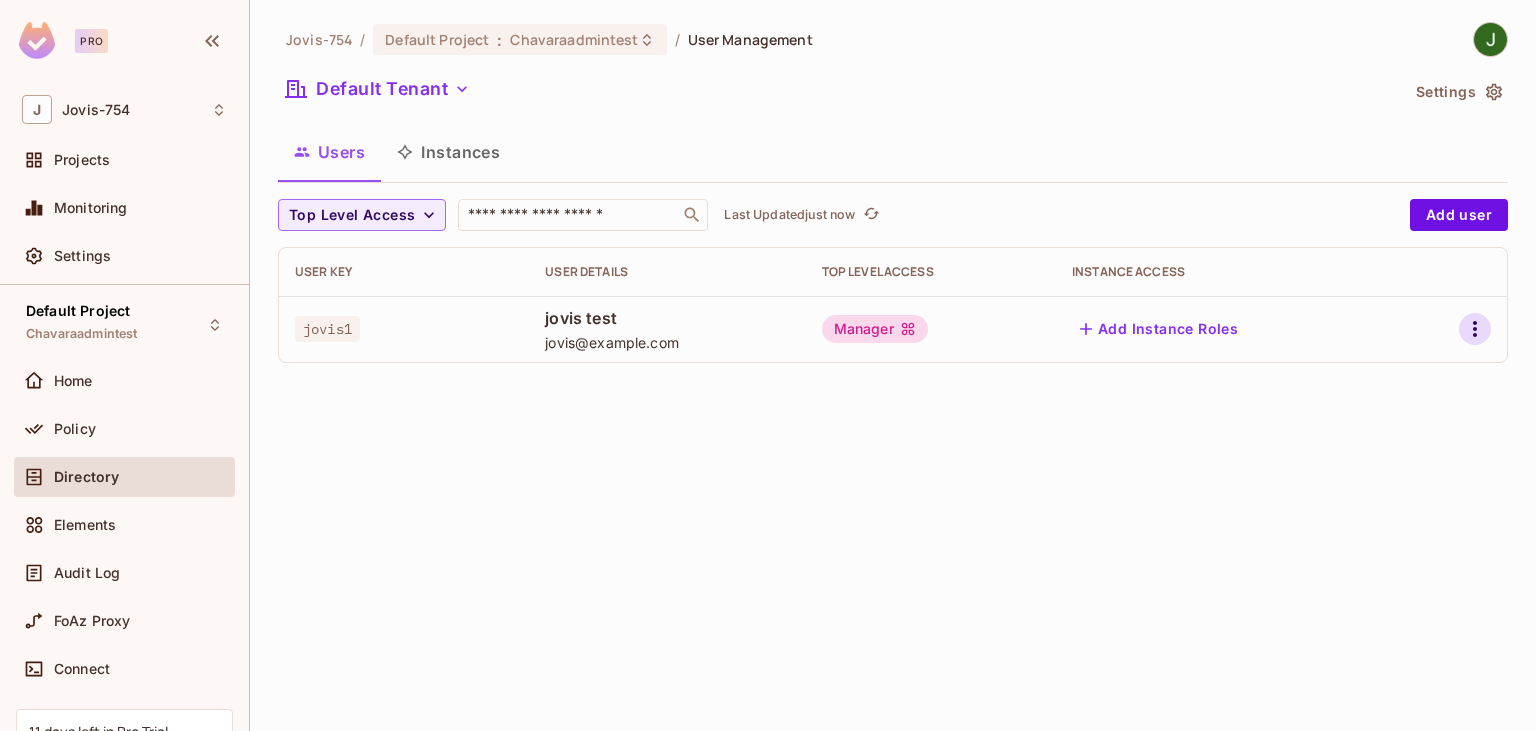 click 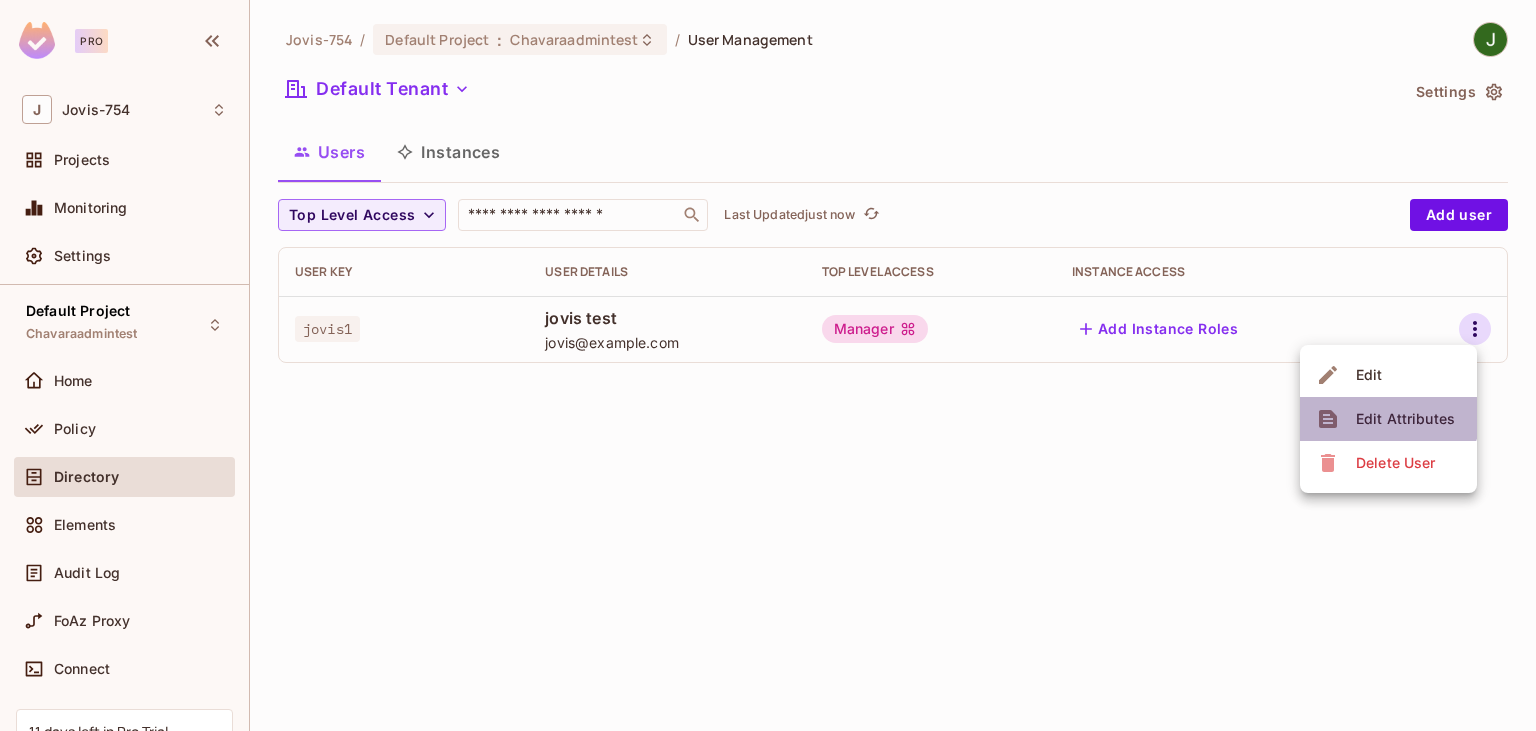 click on "Edit Attributes" at bounding box center (1405, 419) 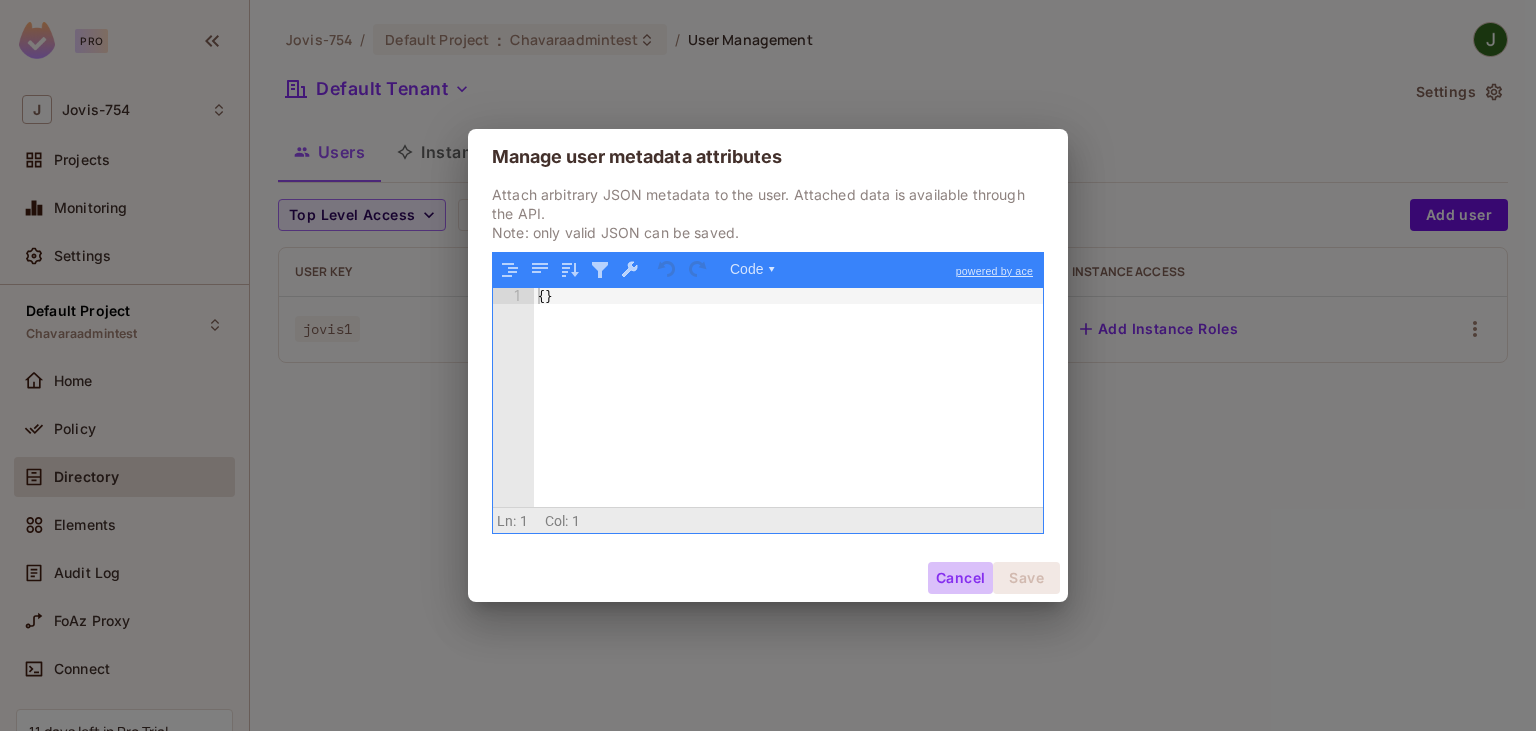 click on "Cancel" at bounding box center [960, 578] 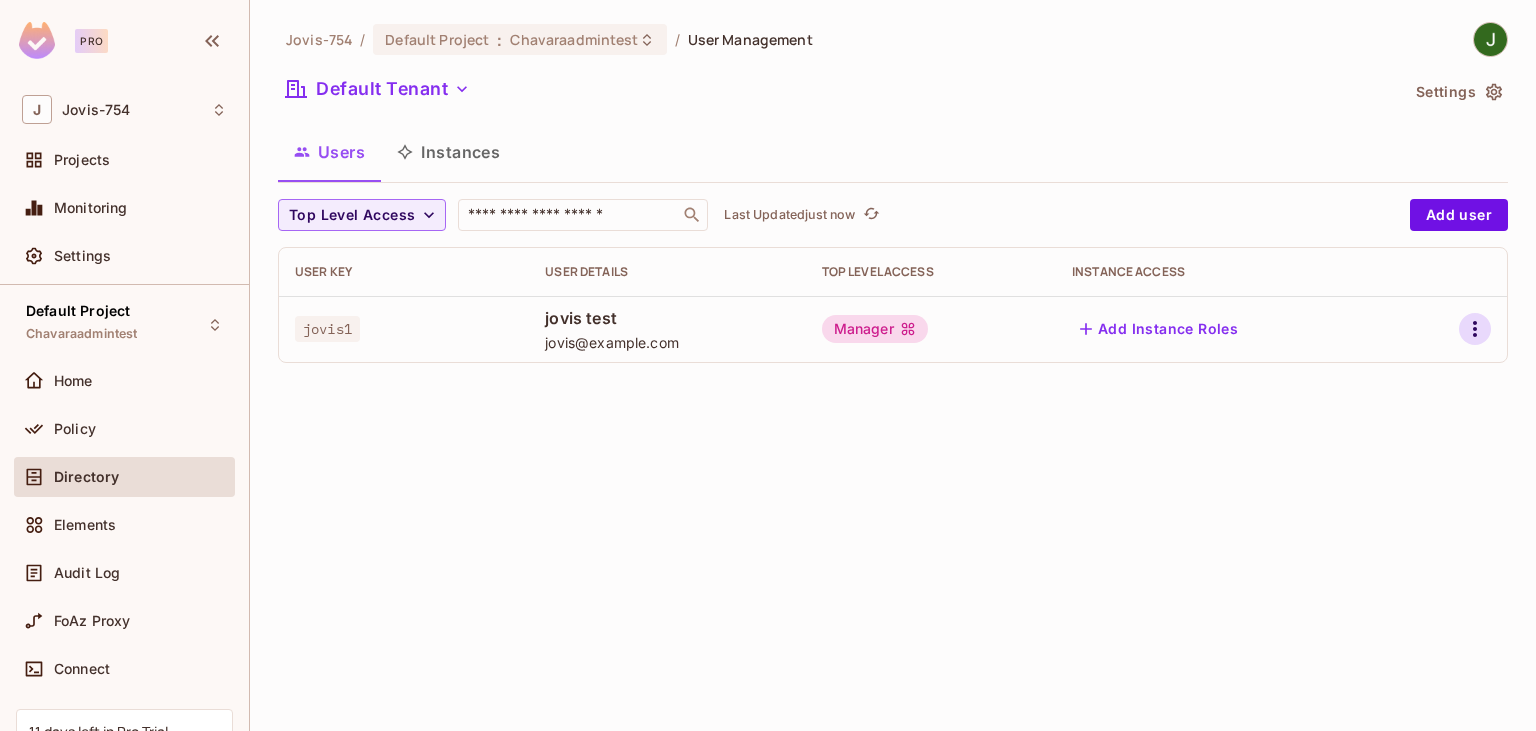 click 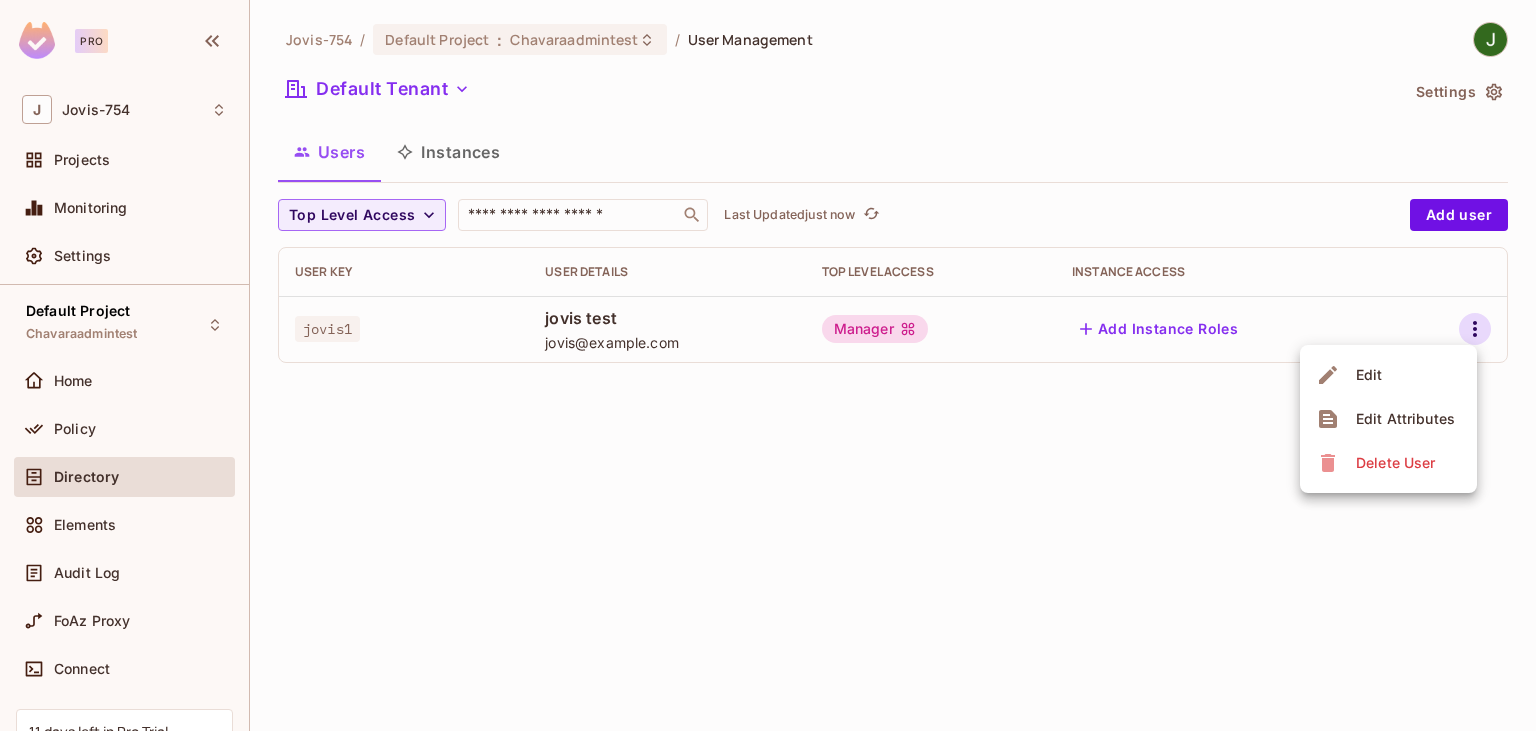 drag, startPoint x: 1474, startPoint y: 330, endPoint x: 1402, endPoint y: 381, distance: 88.23265 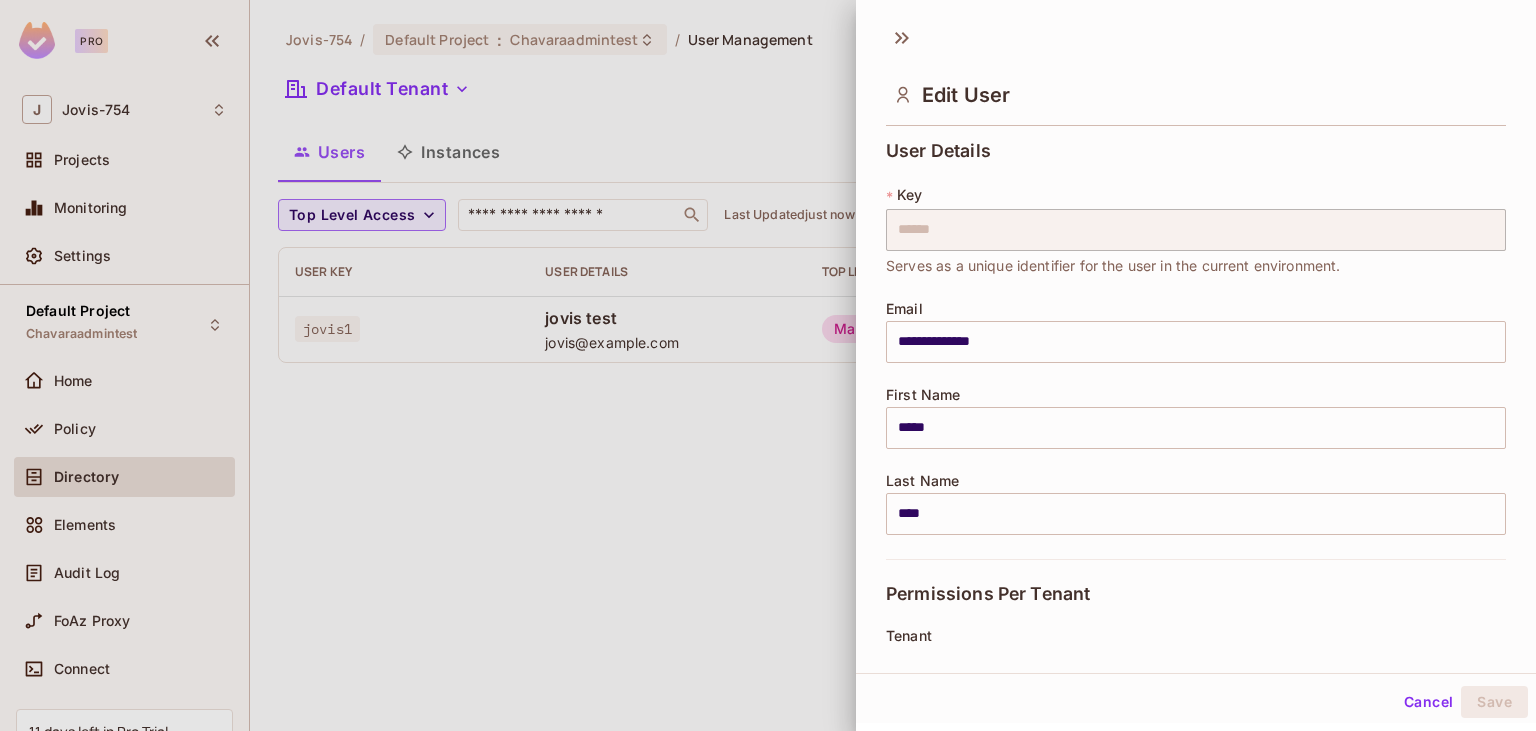 scroll, scrollTop: 230, scrollLeft: 0, axis: vertical 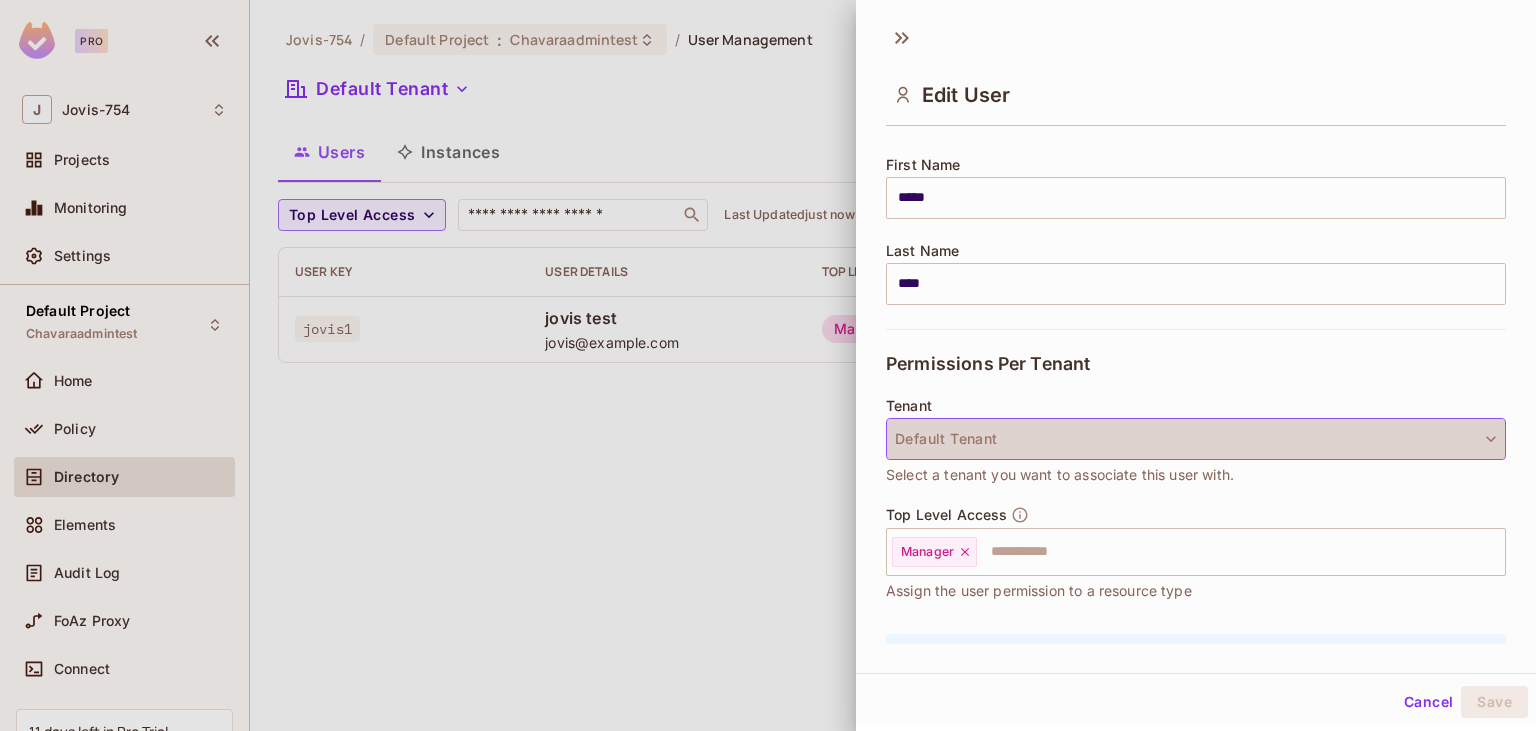 click on "Default Tenant" at bounding box center (1196, 439) 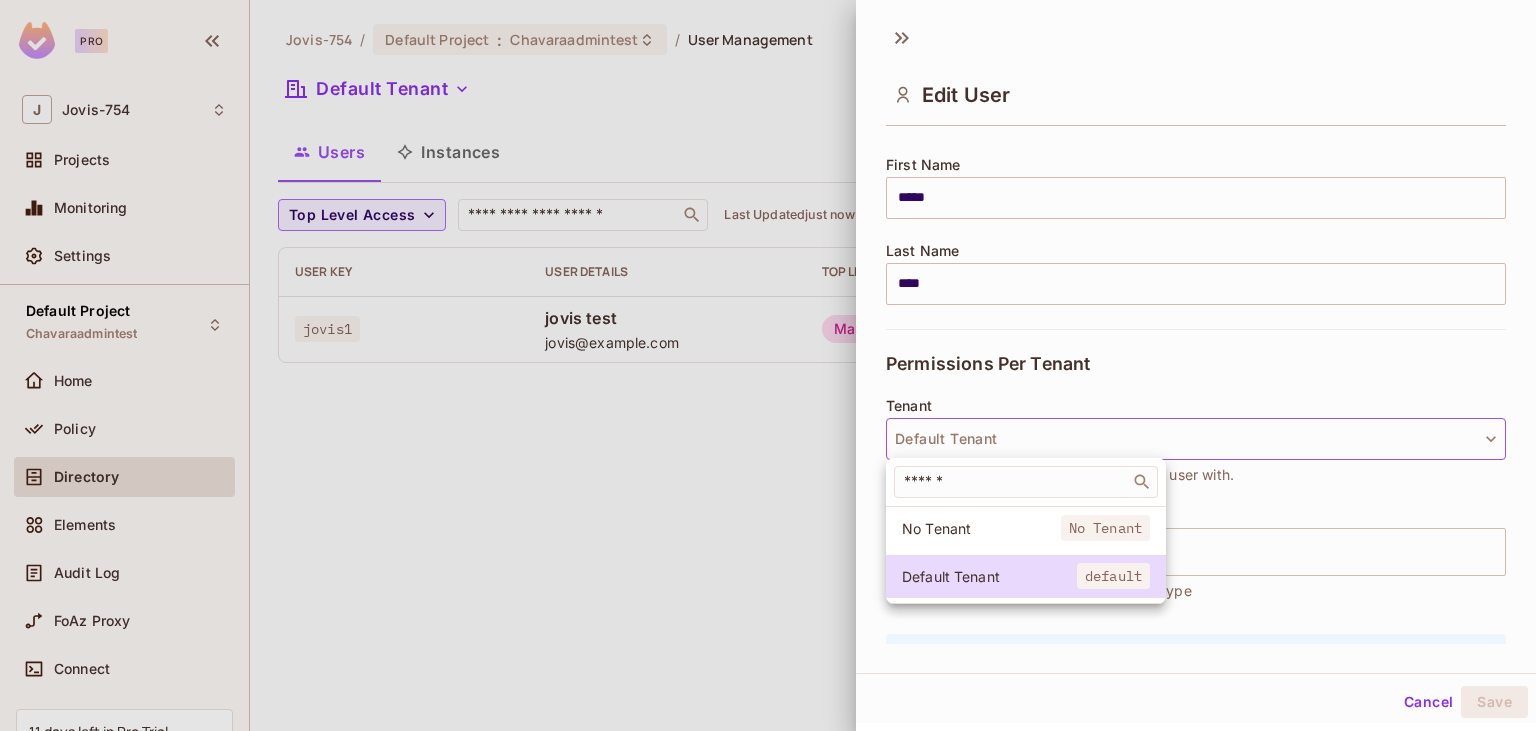 click at bounding box center (768, 365) 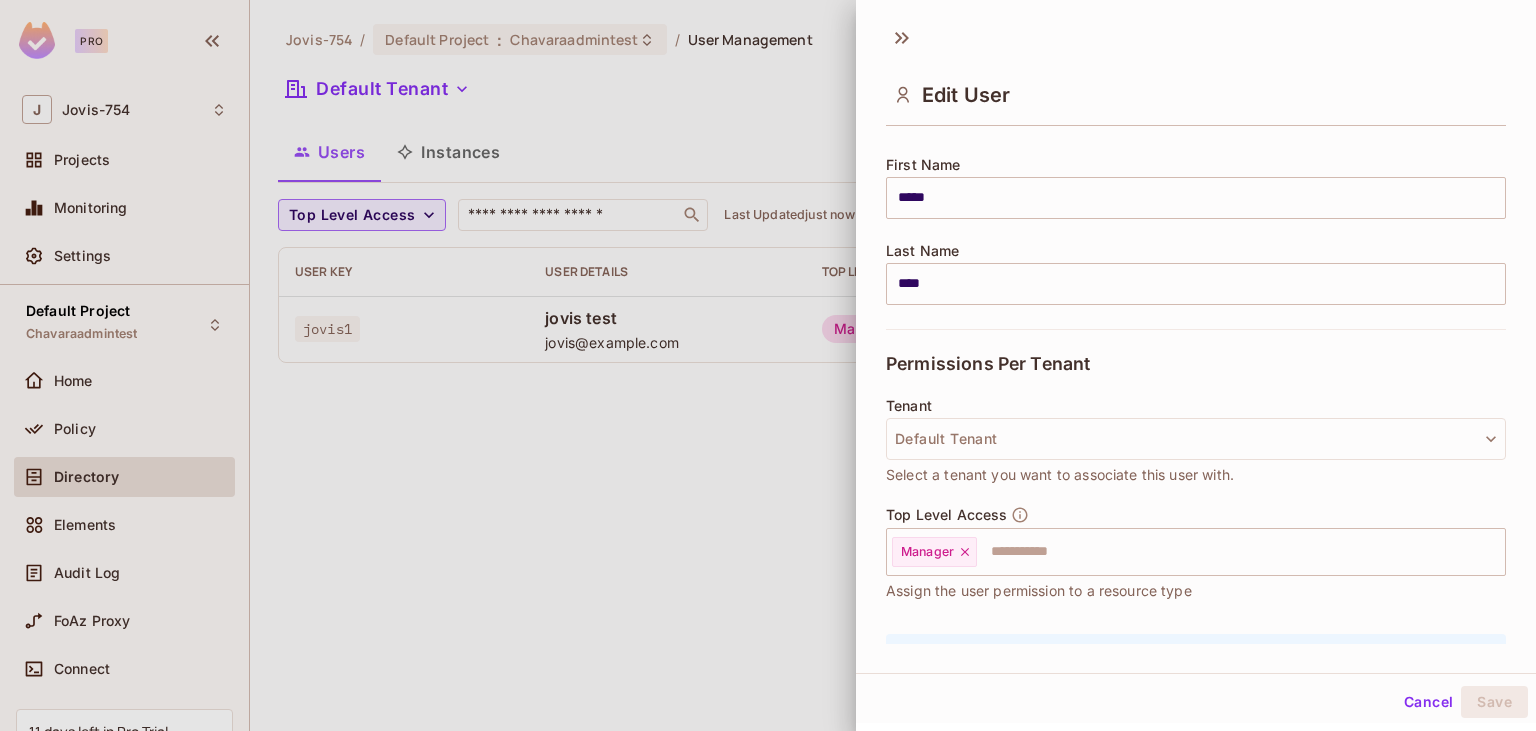 click on "Cancel" at bounding box center (1428, 702) 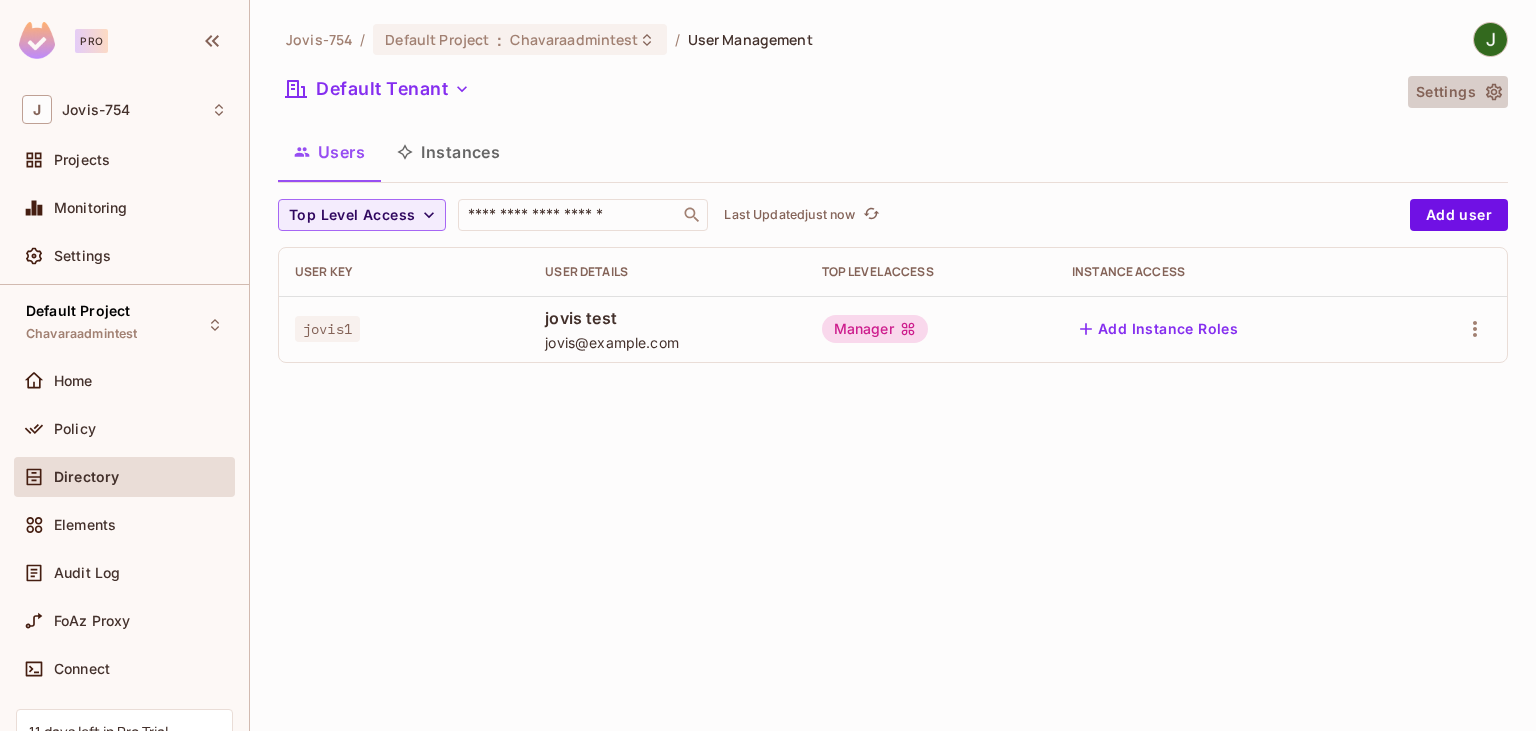 click on "Settings" at bounding box center (1458, 92) 